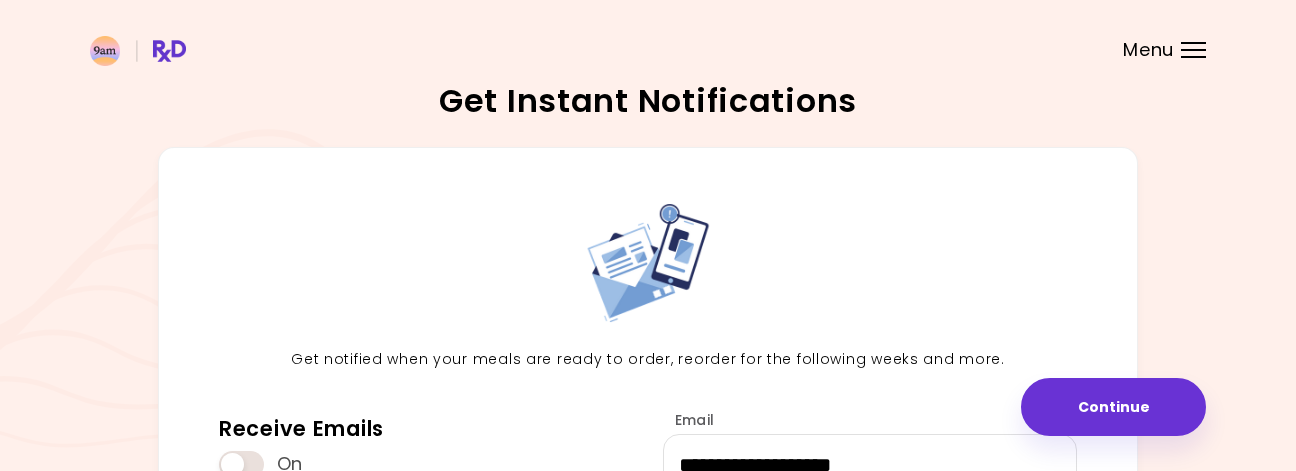 scroll, scrollTop: 306, scrollLeft: 0, axis: vertical 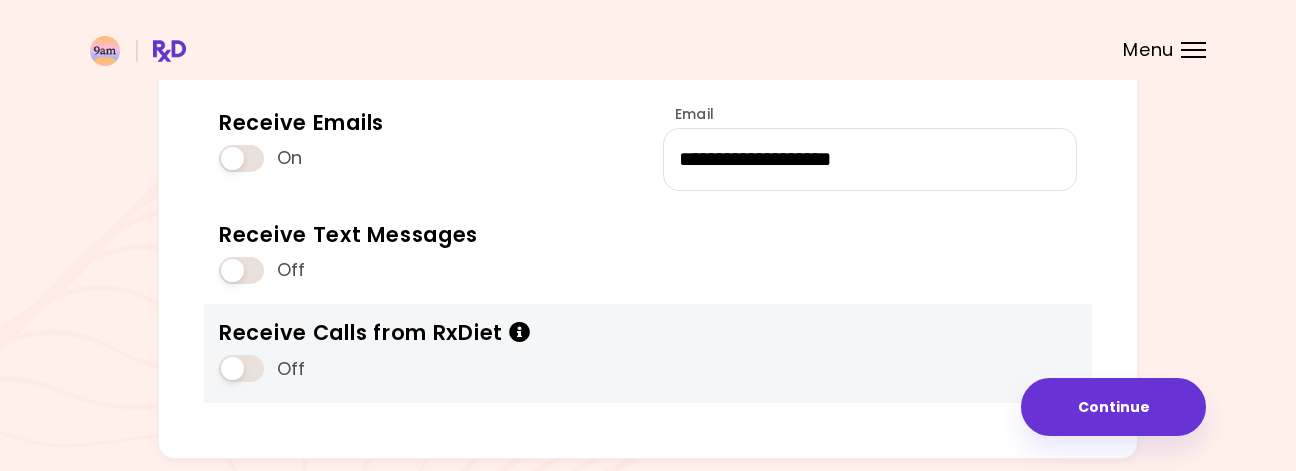 click at bounding box center [241, 368] 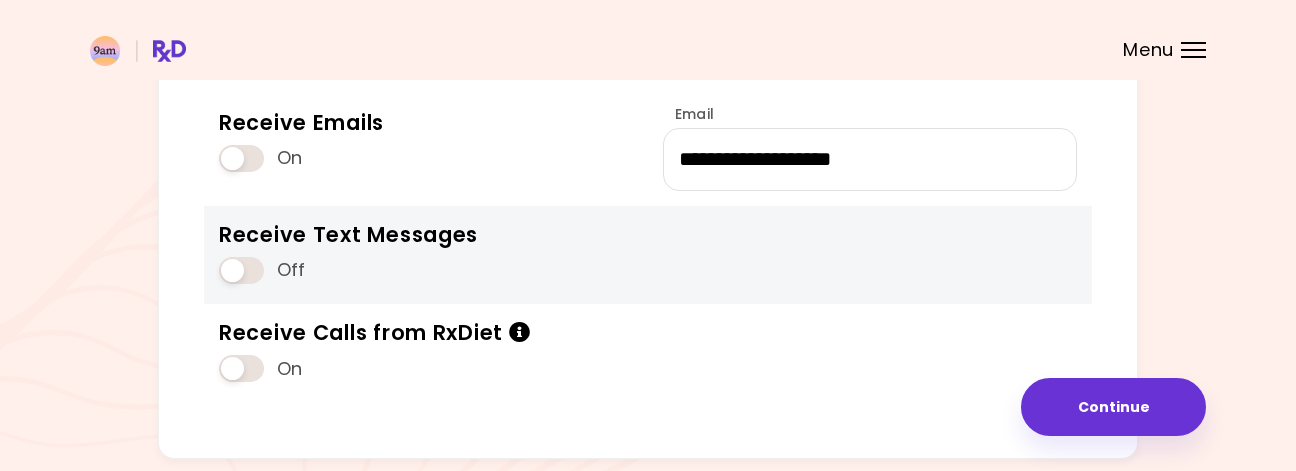 click at bounding box center (241, 270) 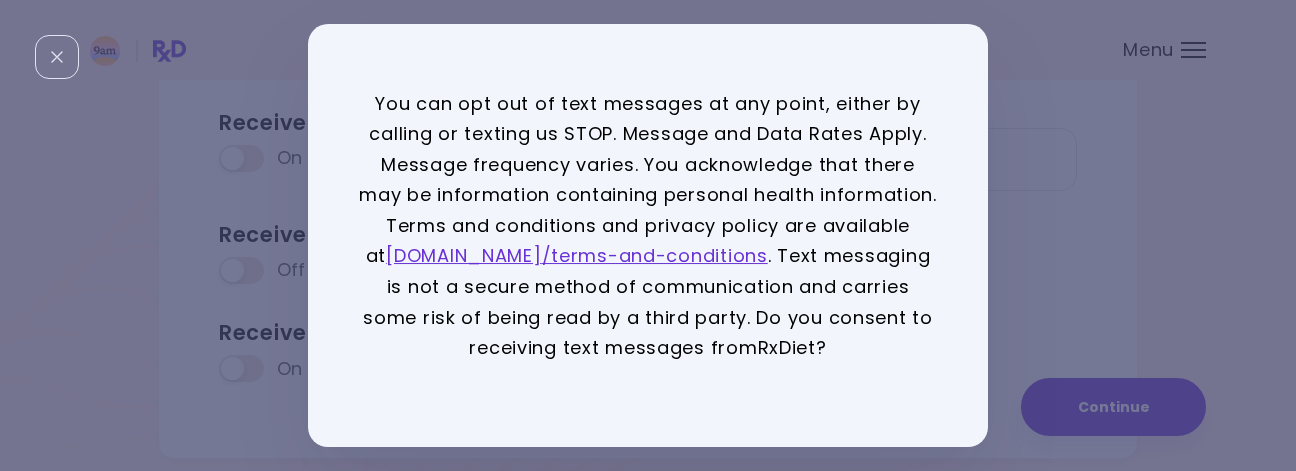 click on "You can opt out of text messages at any point, either by calling or texting us STOP. Message and Data Rates Apply. Message frequency varies. You acknowledge that there may be information containing personal health information. Terms and conditions and privacy policy are available at  rx-diet.com /terms-and-conditions . Text messaging is not a secure method of communication and carries some risk of being read by a third party. Do you consent to receiving text messages from  RxDiet ? Yes No" at bounding box center (648, 235) 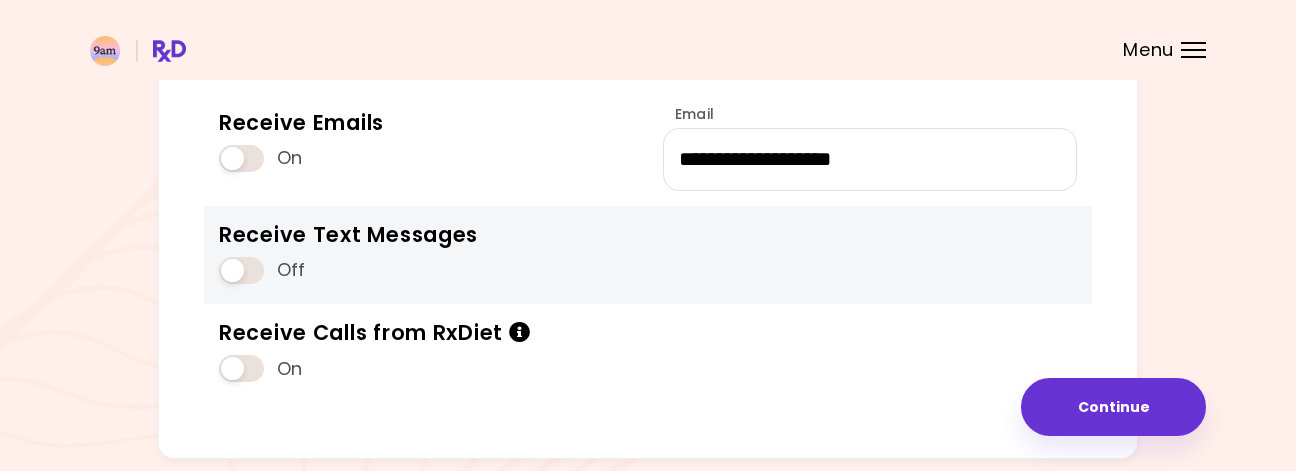 click at bounding box center (241, 270) 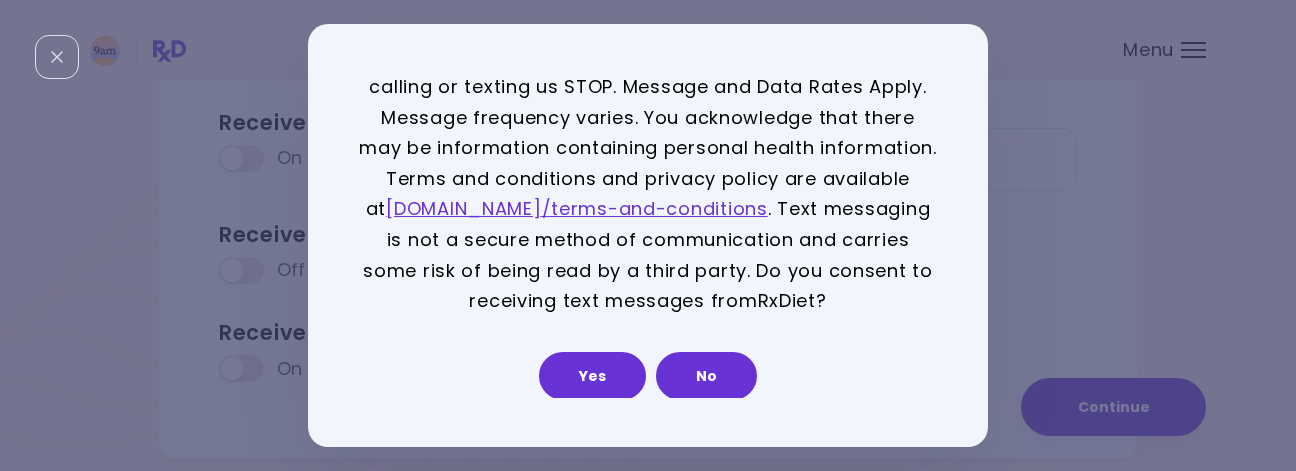 scroll, scrollTop: 49, scrollLeft: 0, axis: vertical 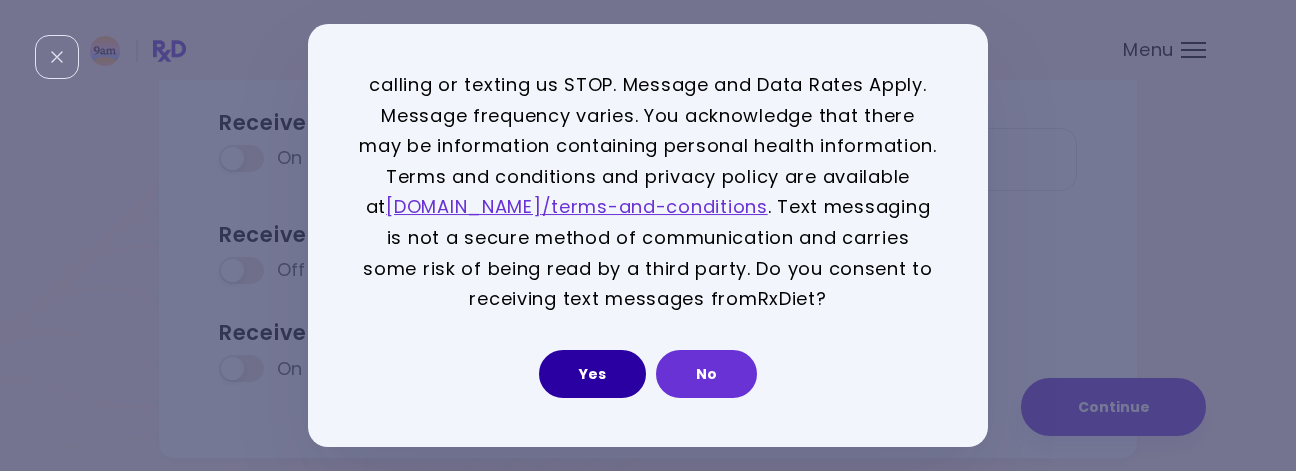 click on "Yes" at bounding box center (592, 374) 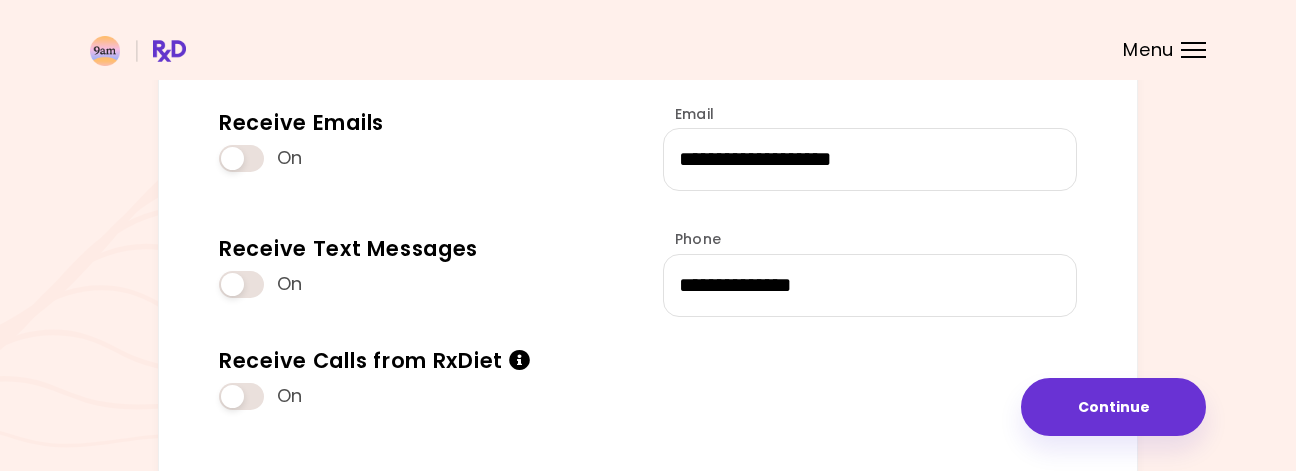 click on "**********" at bounding box center [648, 163] 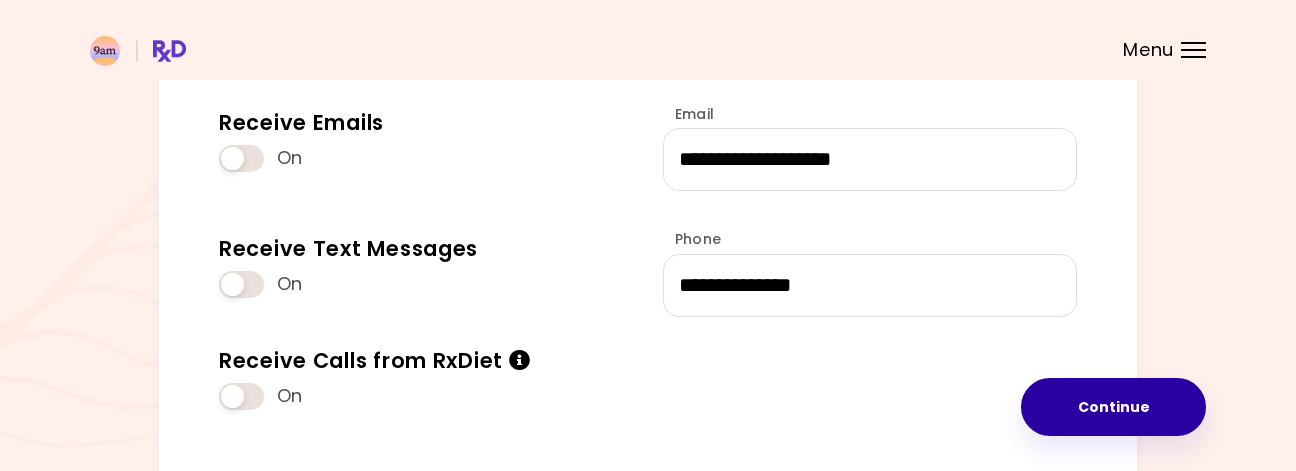 click on "Continue" at bounding box center (1113, 407) 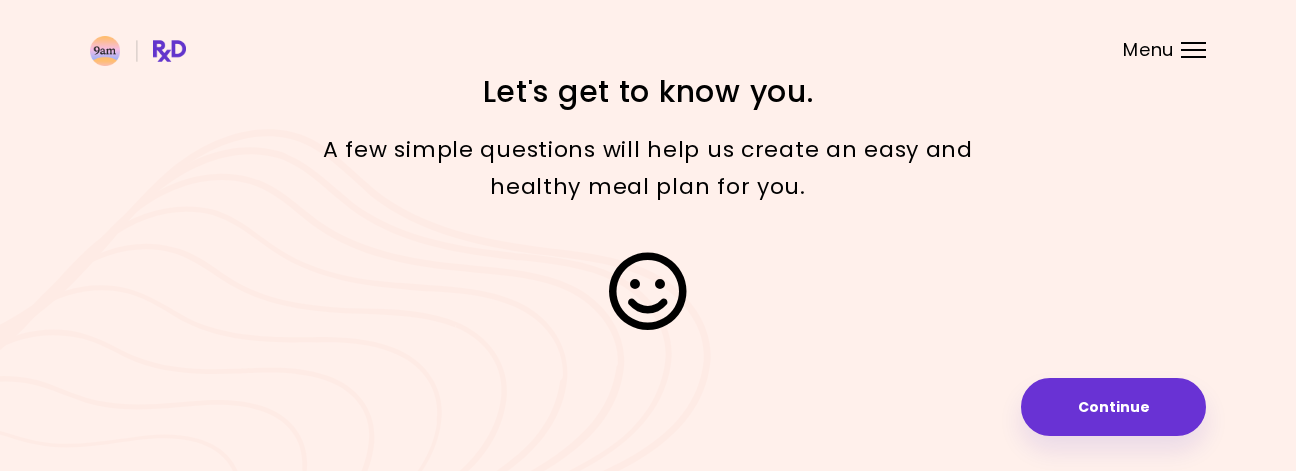 scroll, scrollTop: 0, scrollLeft: 0, axis: both 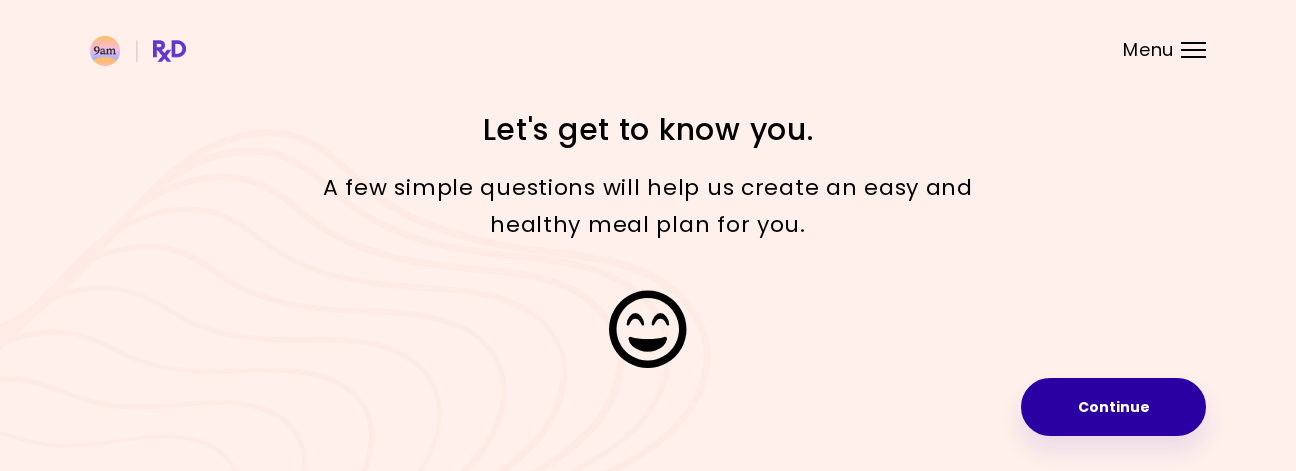 click on "Continue" at bounding box center (1113, 407) 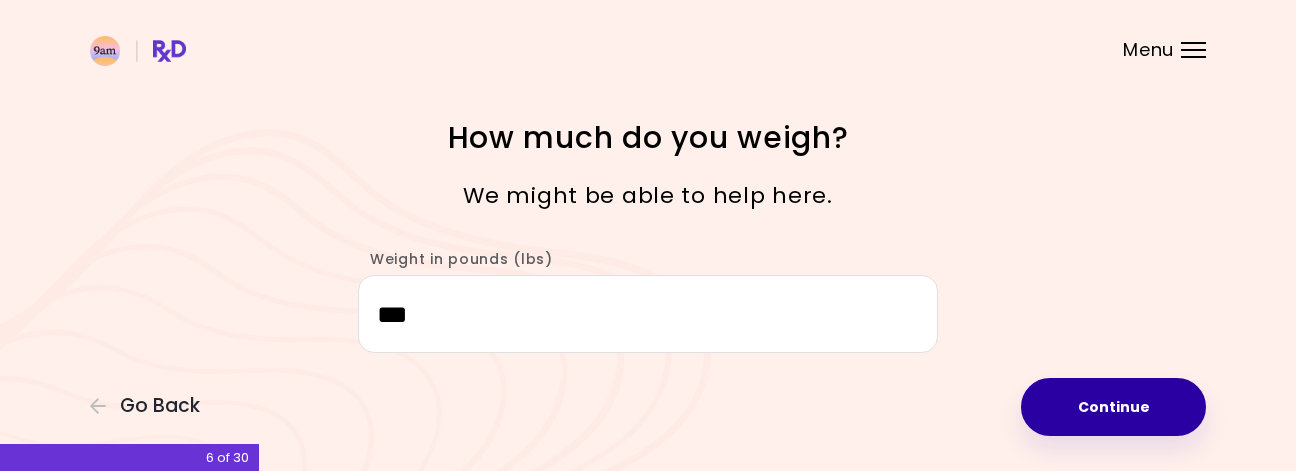 click on "Continue" at bounding box center (1113, 407) 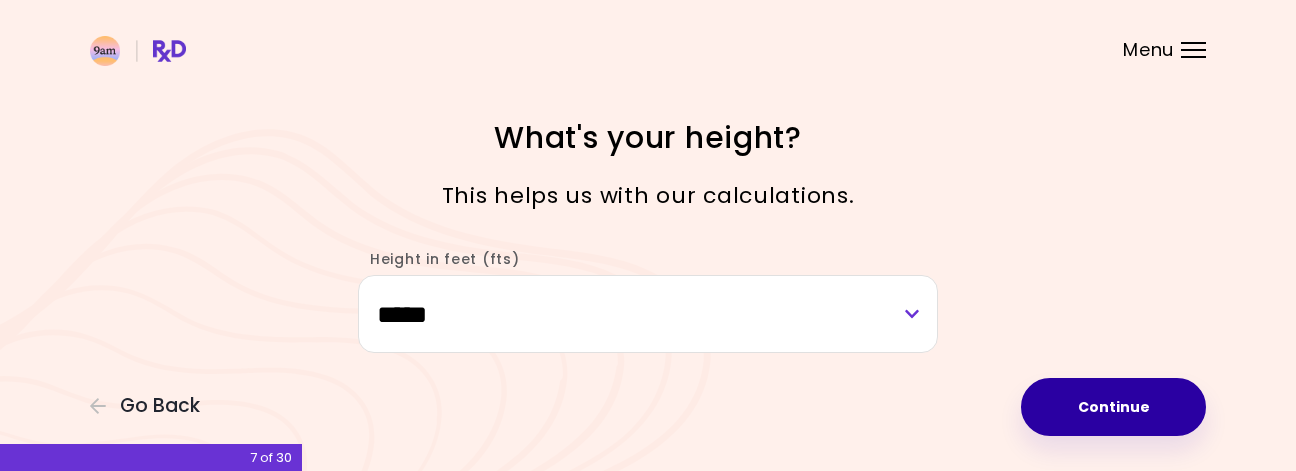 click on "Continue" at bounding box center [1113, 407] 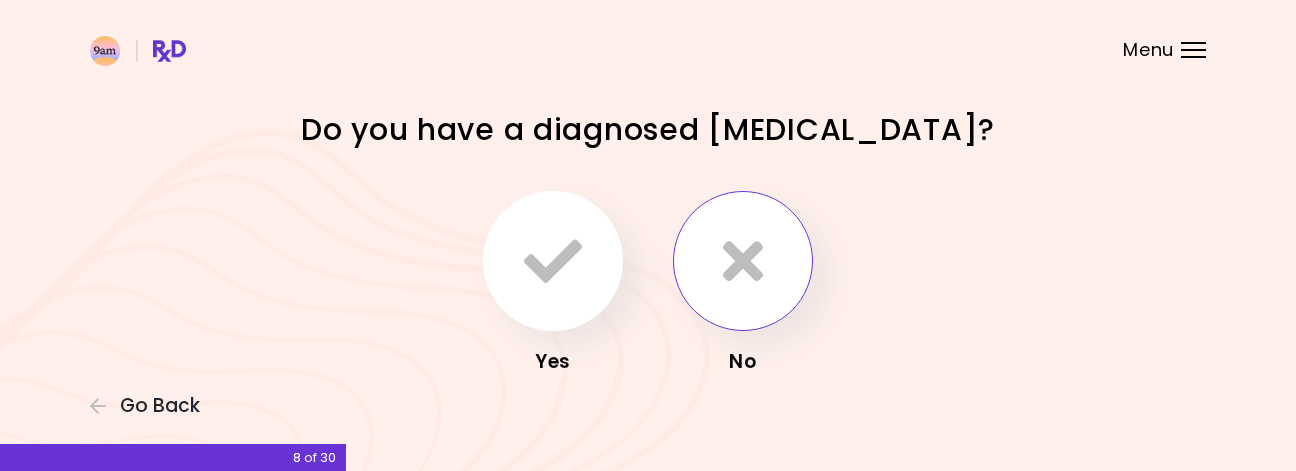 click at bounding box center (743, 261) 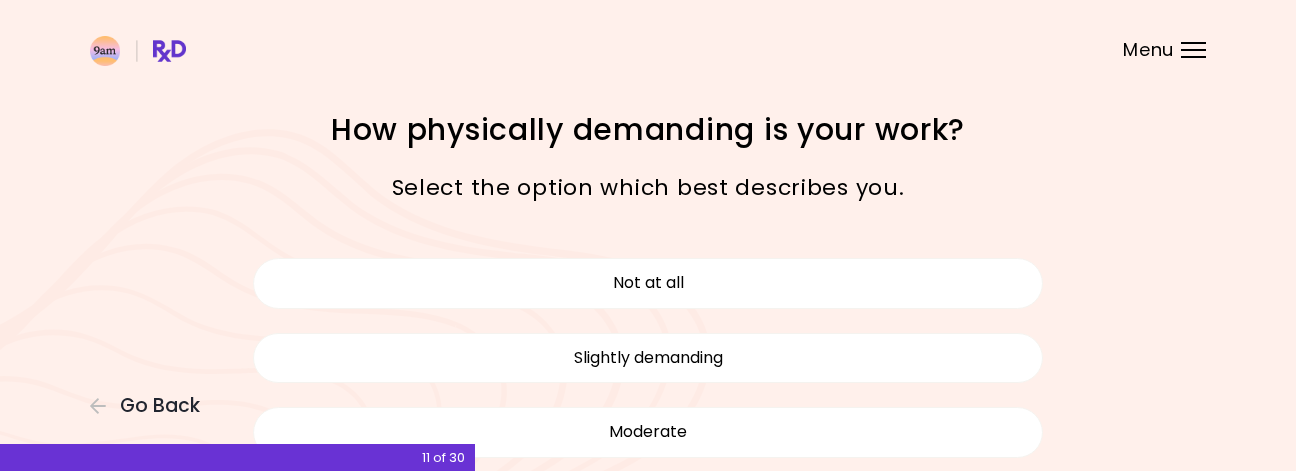 click on "Not at all" at bounding box center (648, 283) 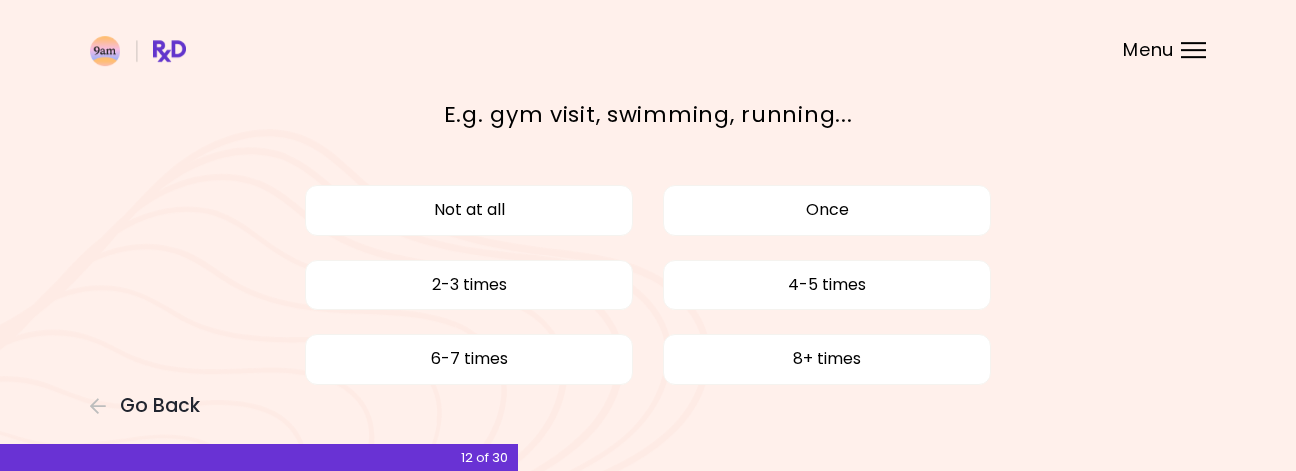 scroll, scrollTop: 102, scrollLeft: 0, axis: vertical 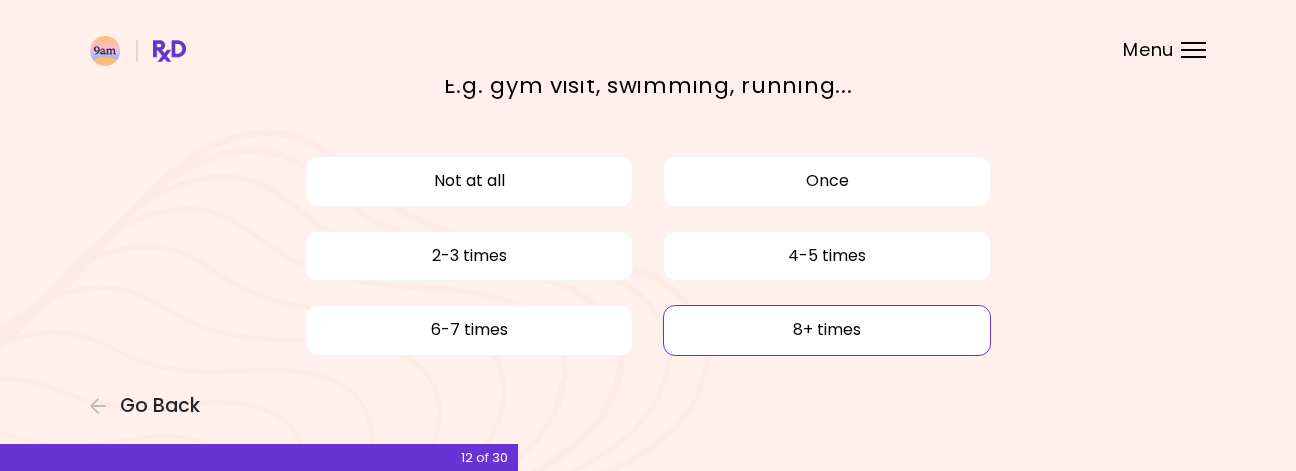 click on "8+ times" at bounding box center [827, 330] 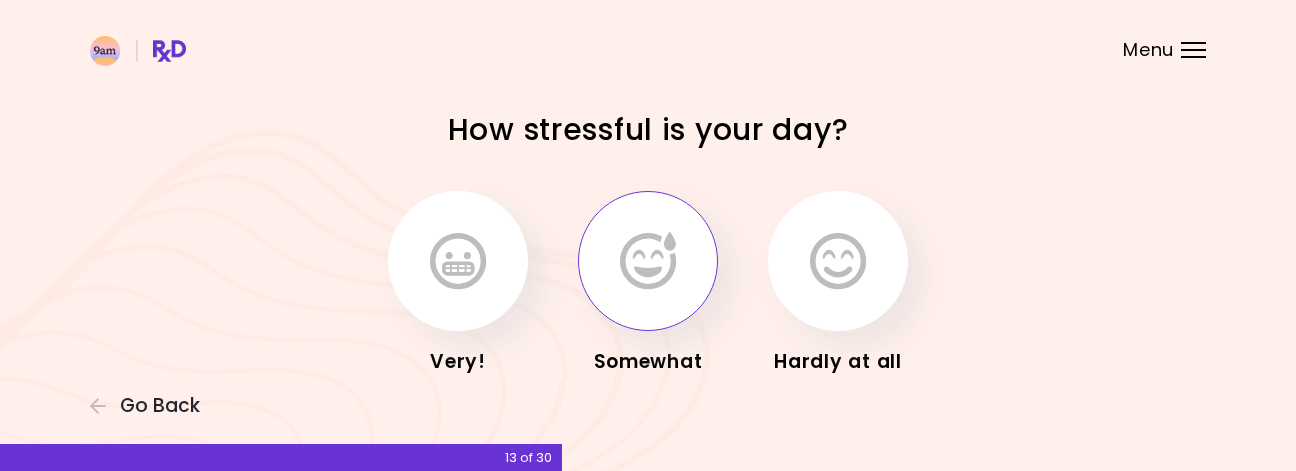 click at bounding box center (648, 261) 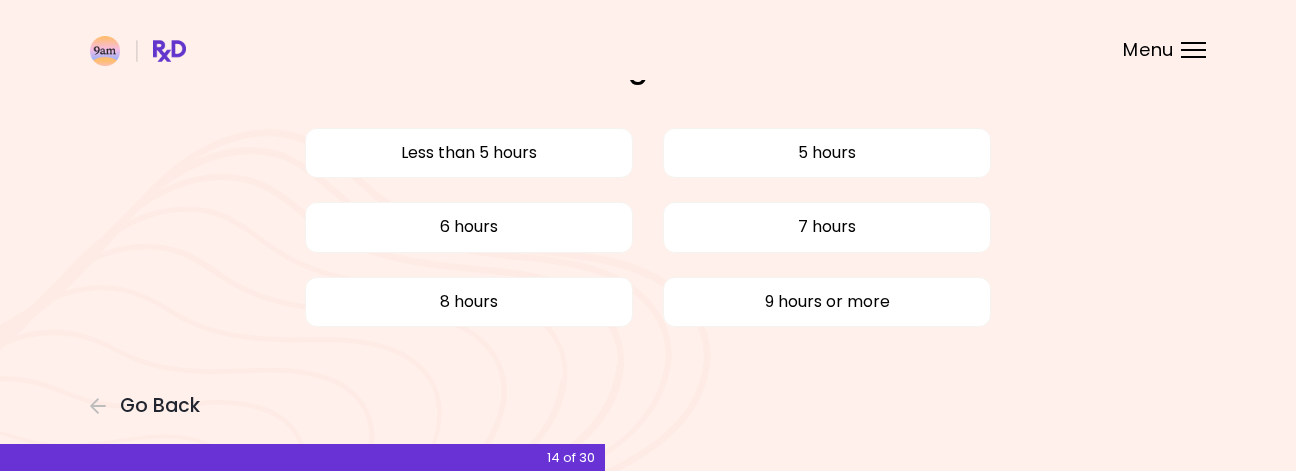 scroll, scrollTop: 0, scrollLeft: 0, axis: both 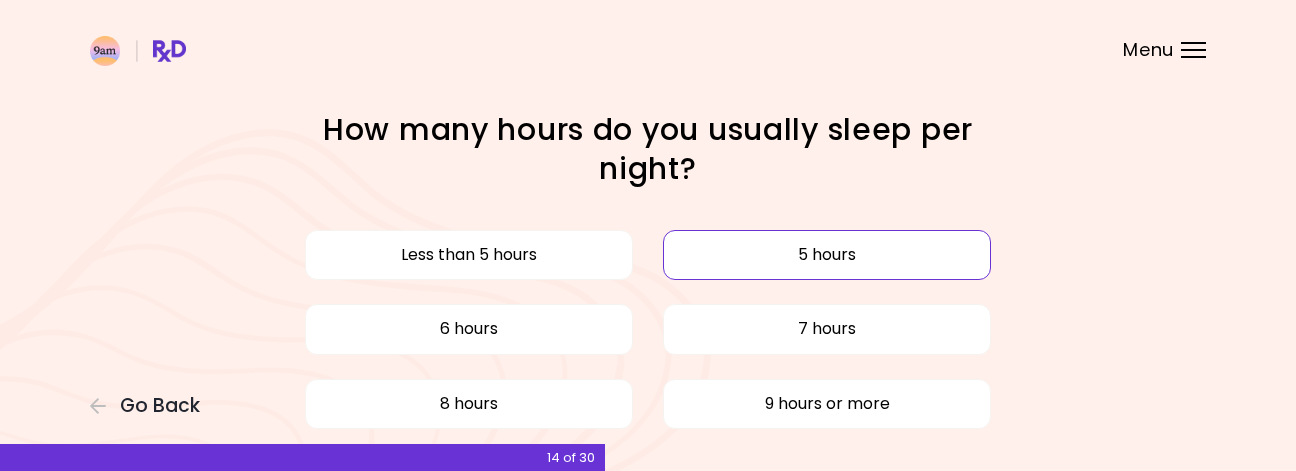 click on "5 hours" at bounding box center (827, 255) 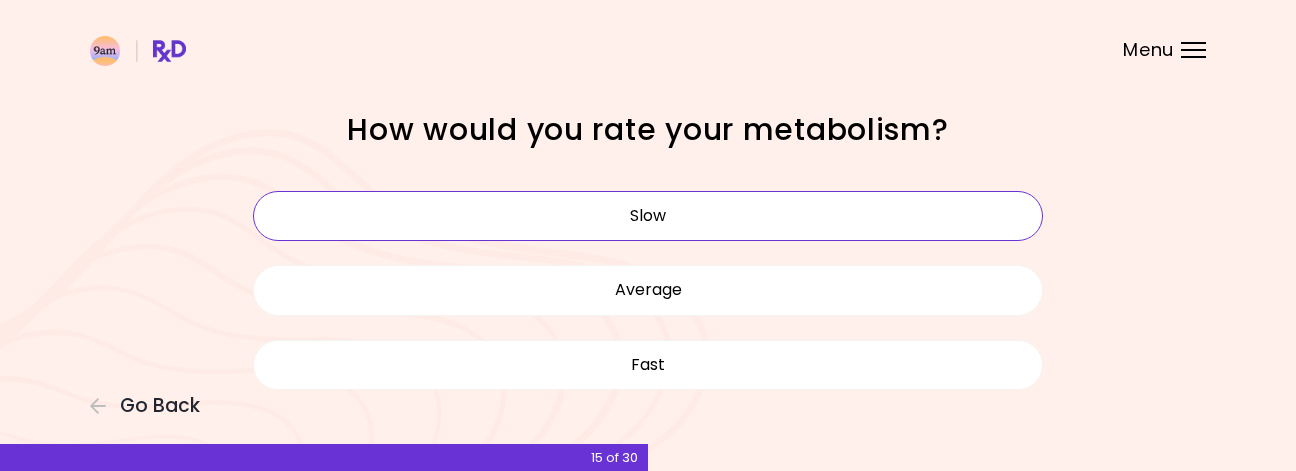 click on "Slow" at bounding box center [648, 216] 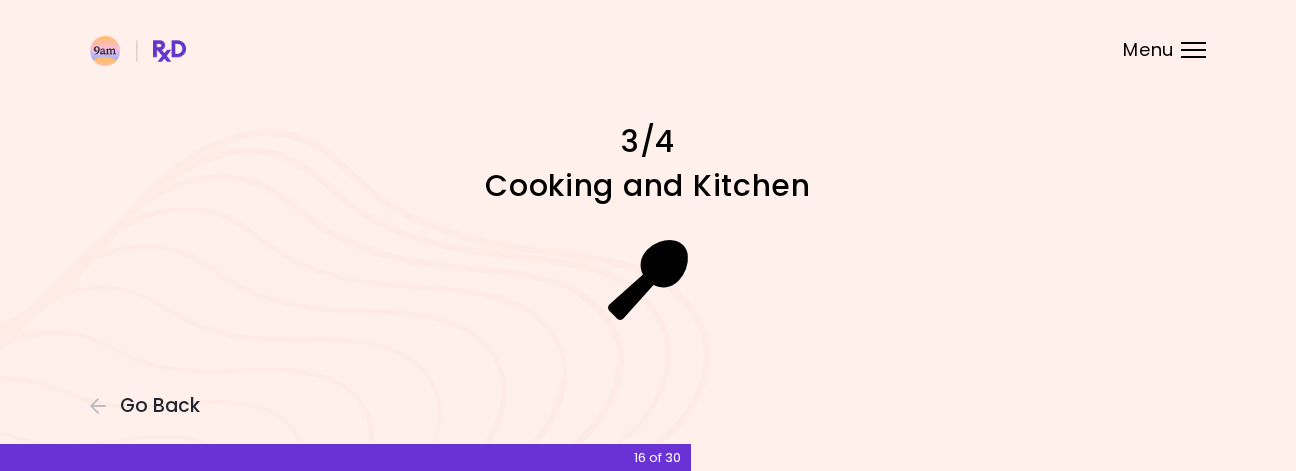 click at bounding box center [648, 280] 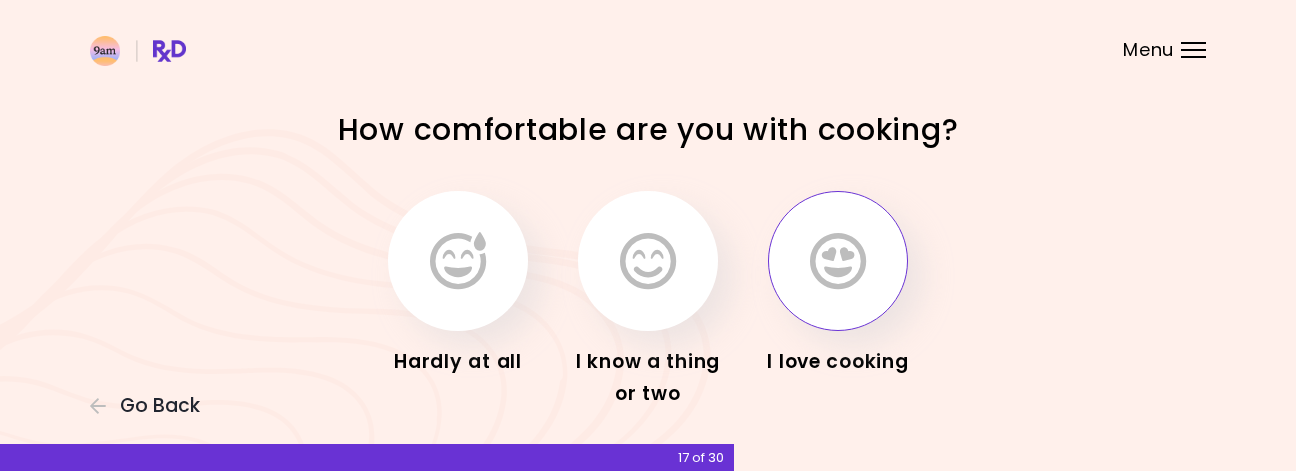 click at bounding box center [838, 261] 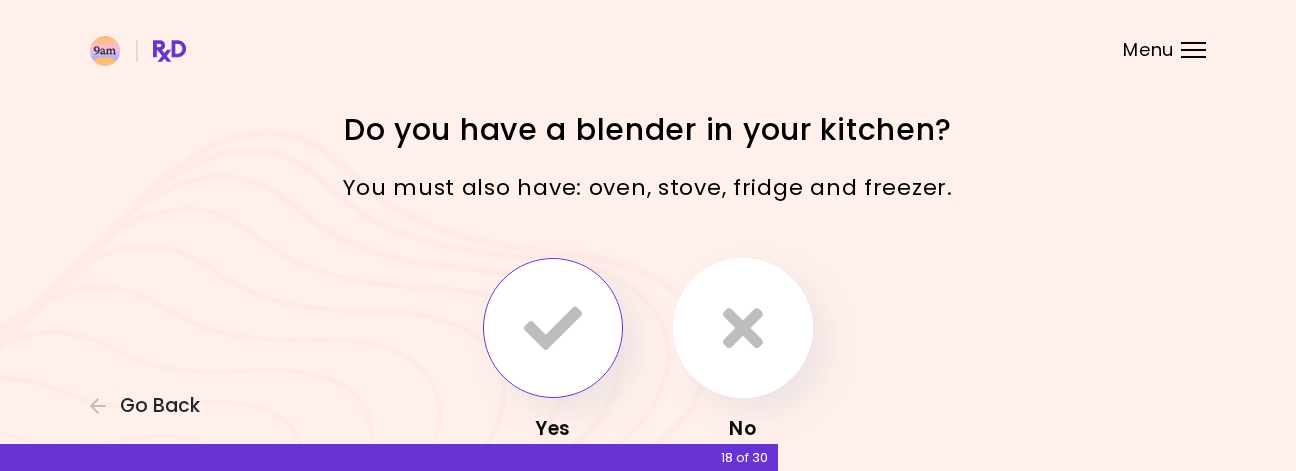 click at bounding box center [553, 328] 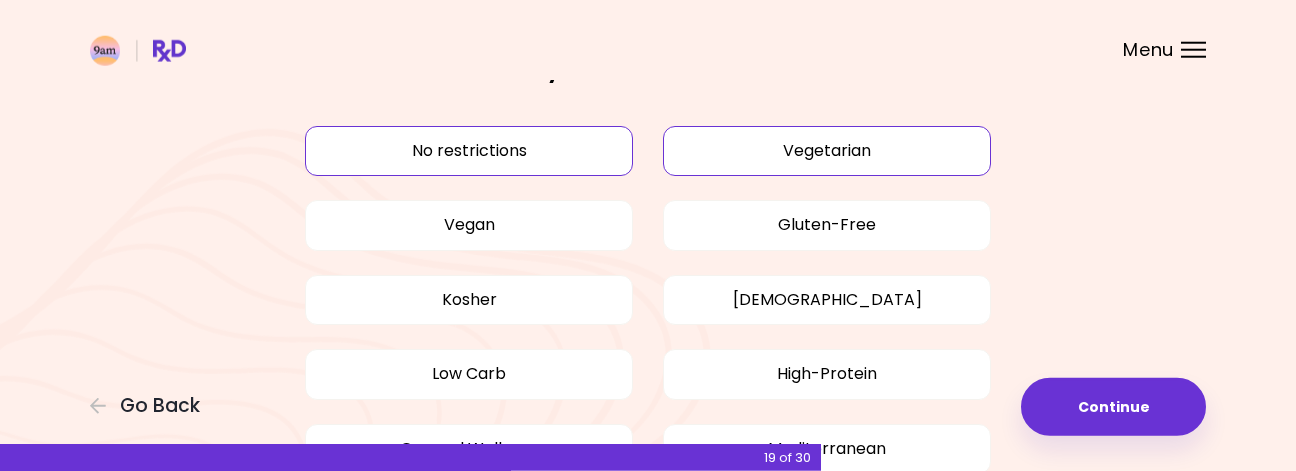 scroll, scrollTop: 102, scrollLeft: 0, axis: vertical 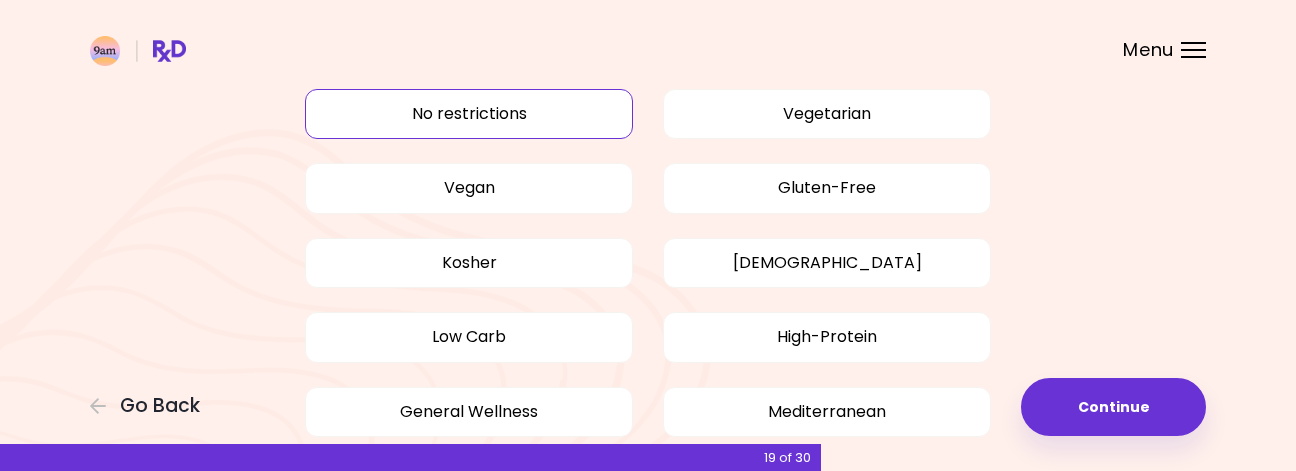 click on "No restrictions" at bounding box center (469, 114) 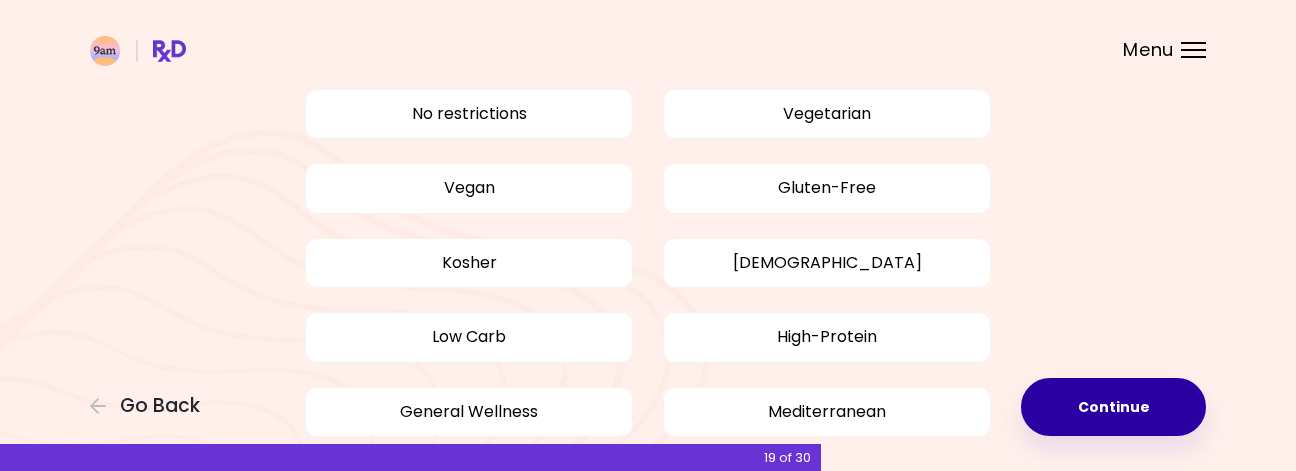 click on "Continue" at bounding box center [1113, 407] 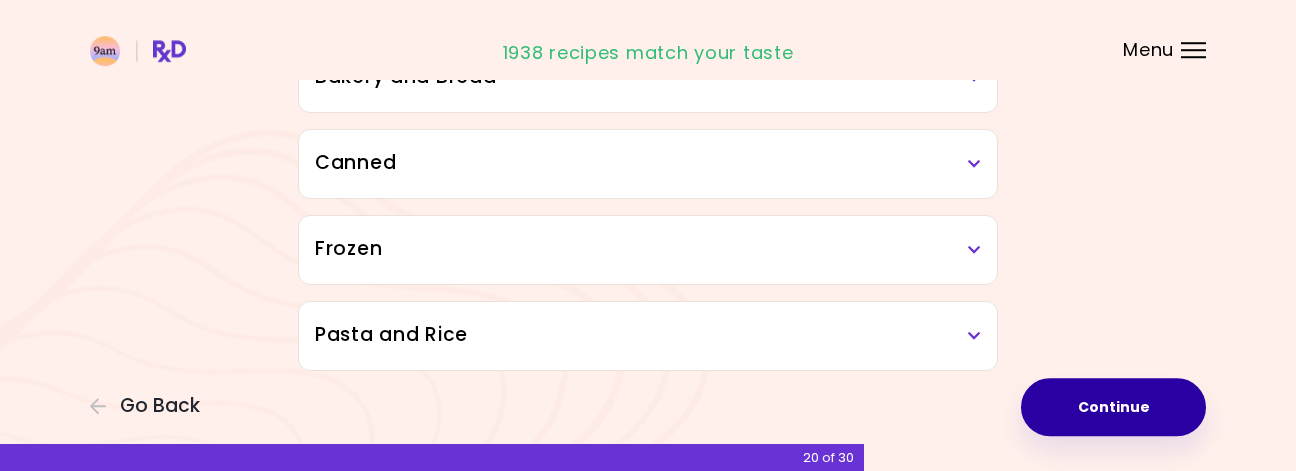 scroll, scrollTop: 1237, scrollLeft: 0, axis: vertical 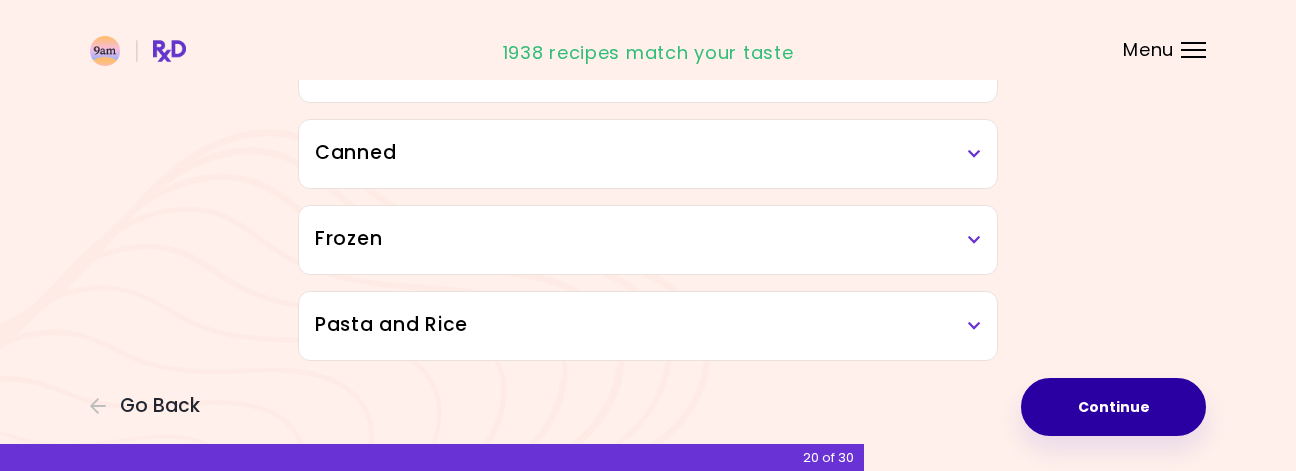 click on "Continue" at bounding box center (1113, 407) 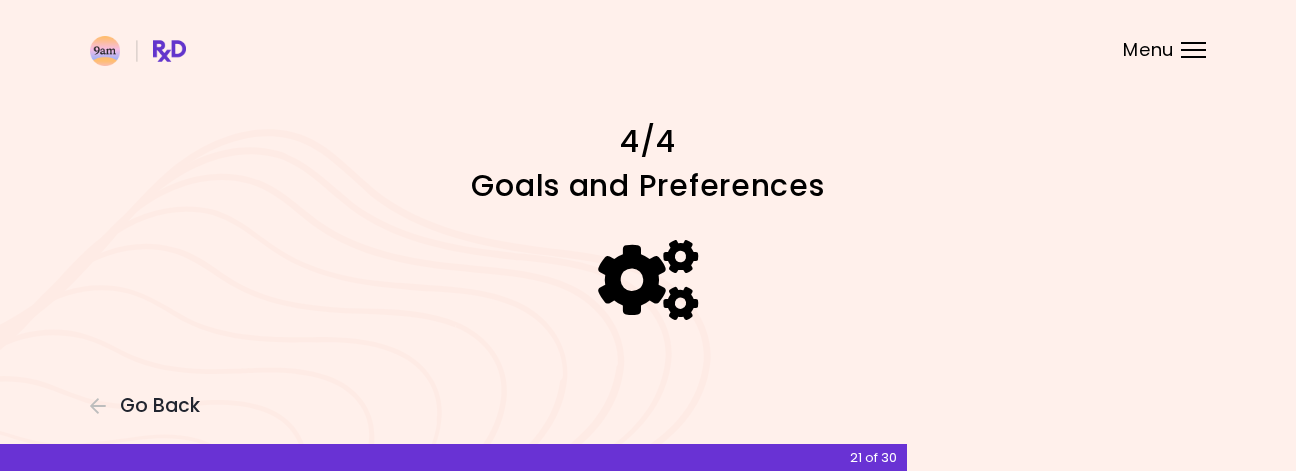 scroll, scrollTop: 0, scrollLeft: 0, axis: both 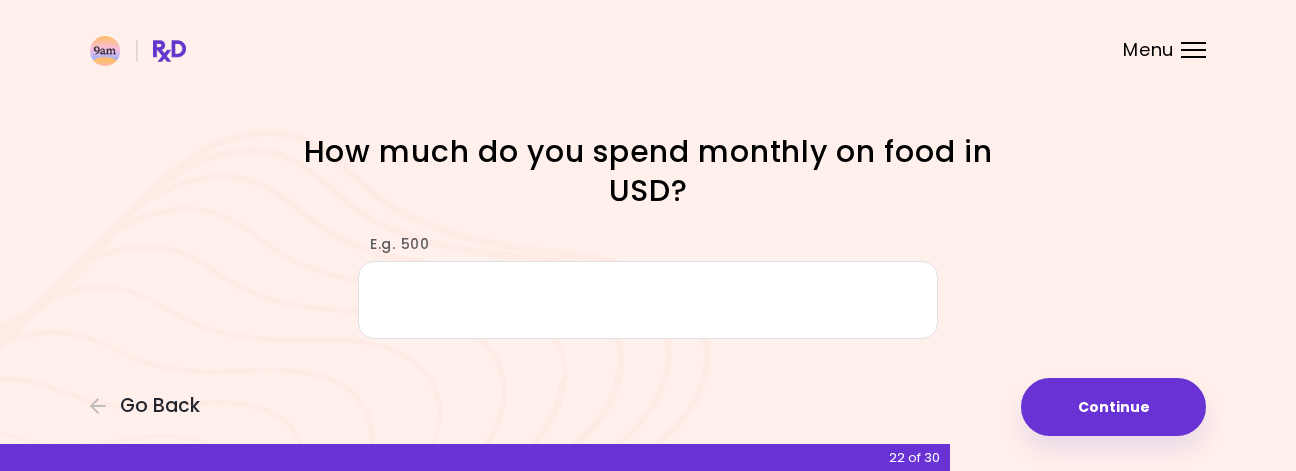 click on "E.g. 500" at bounding box center (648, 299) 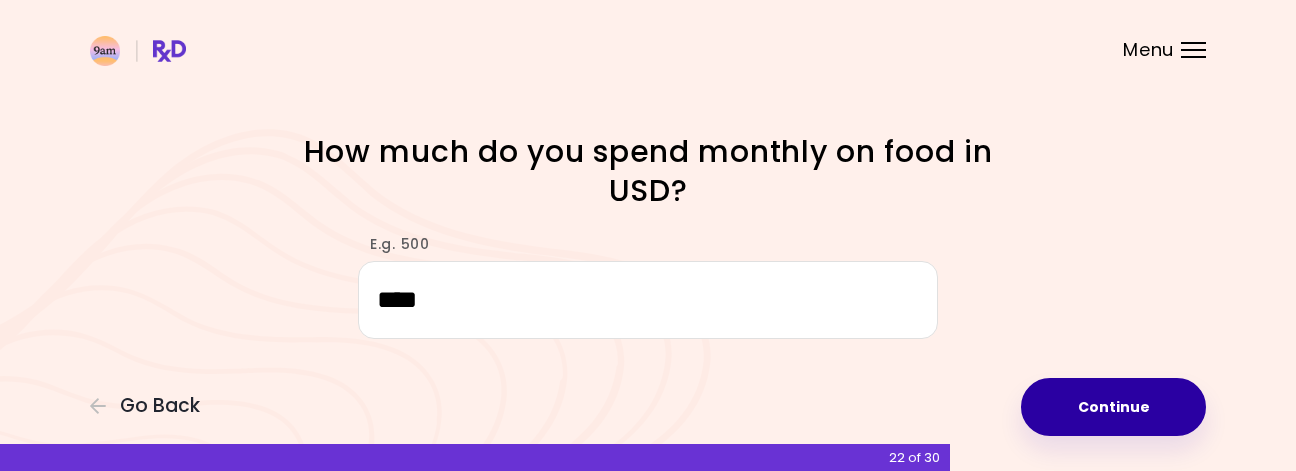 click on "Continue" at bounding box center (1113, 407) 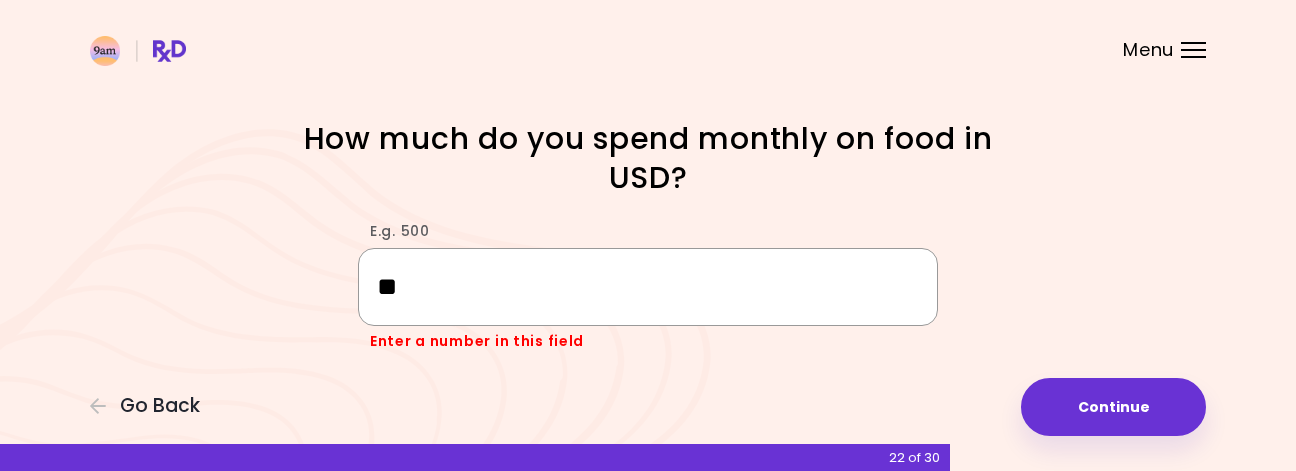 type on "*" 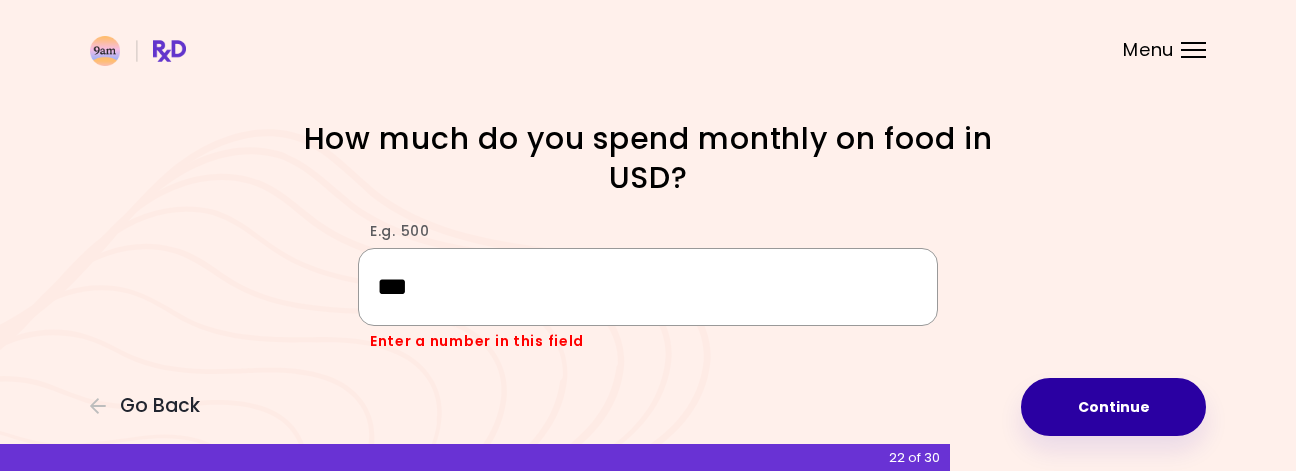 type on "***" 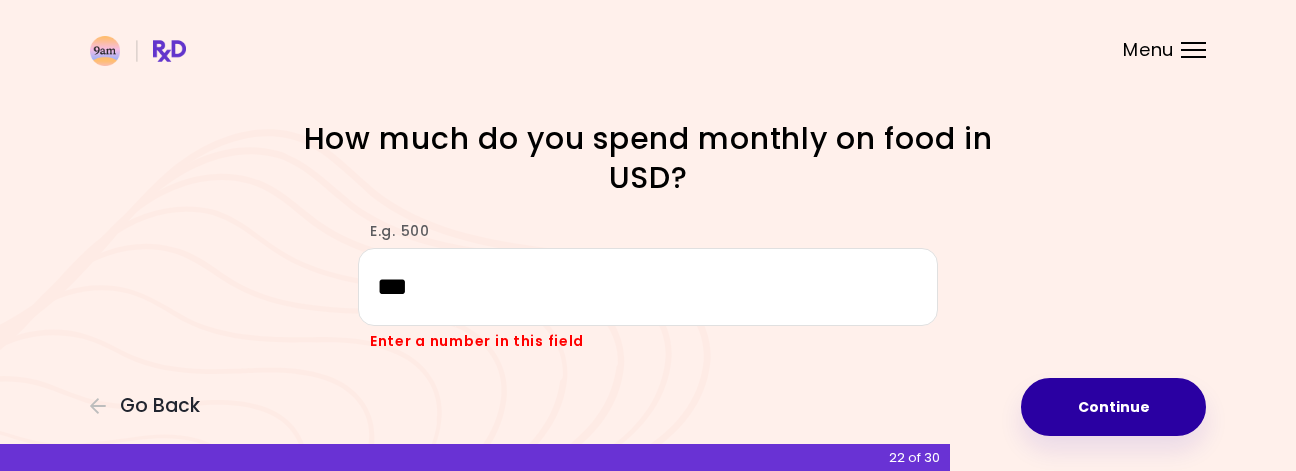 click on "Continue" at bounding box center [1113, 407] 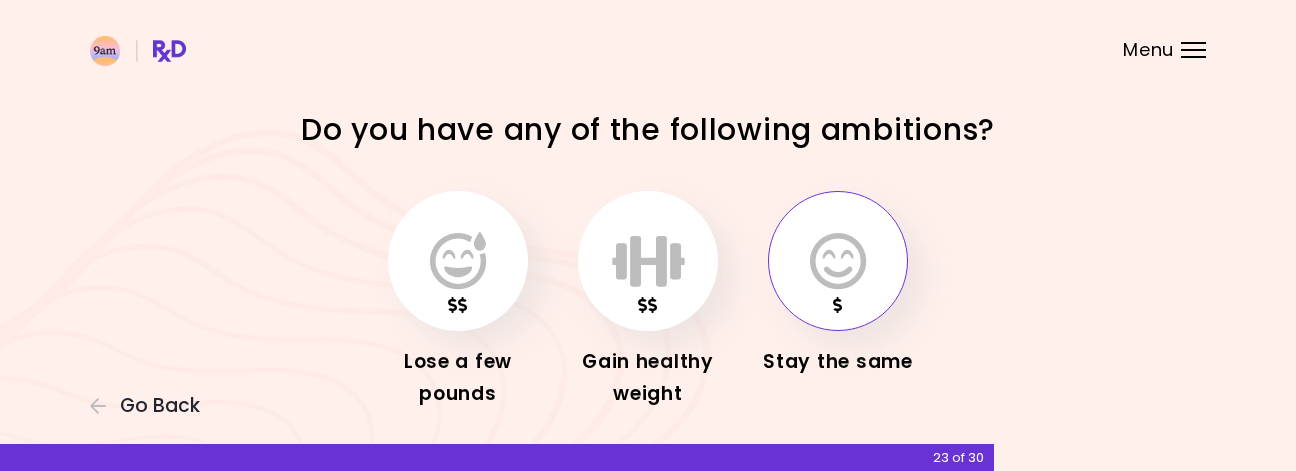 drag, startPoint x: 665, startPoint y: 260, endPoint x: 865, endPoint y: 268, distance: 200.15994 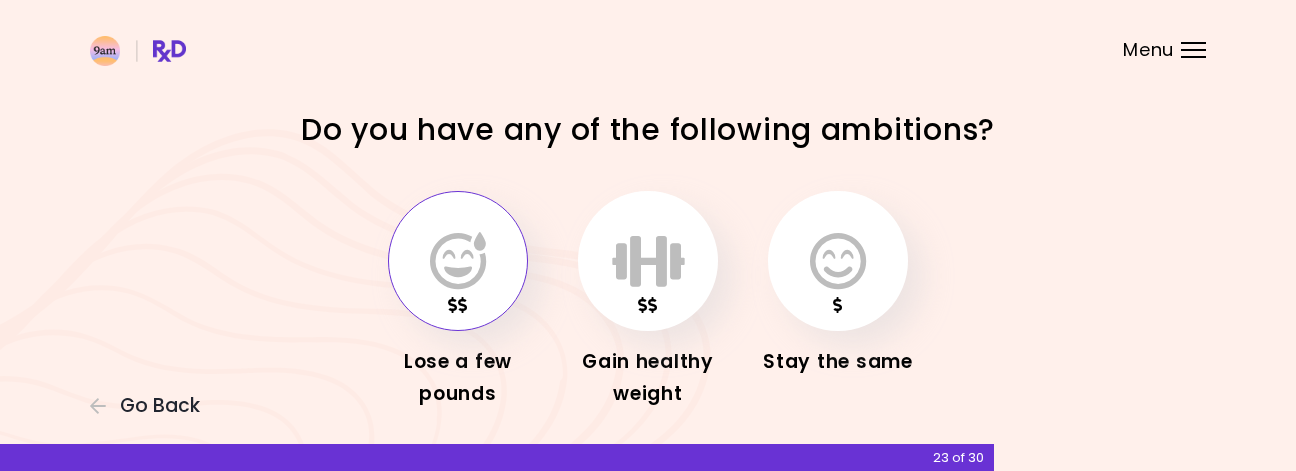 click at bounding box center [458, 261] 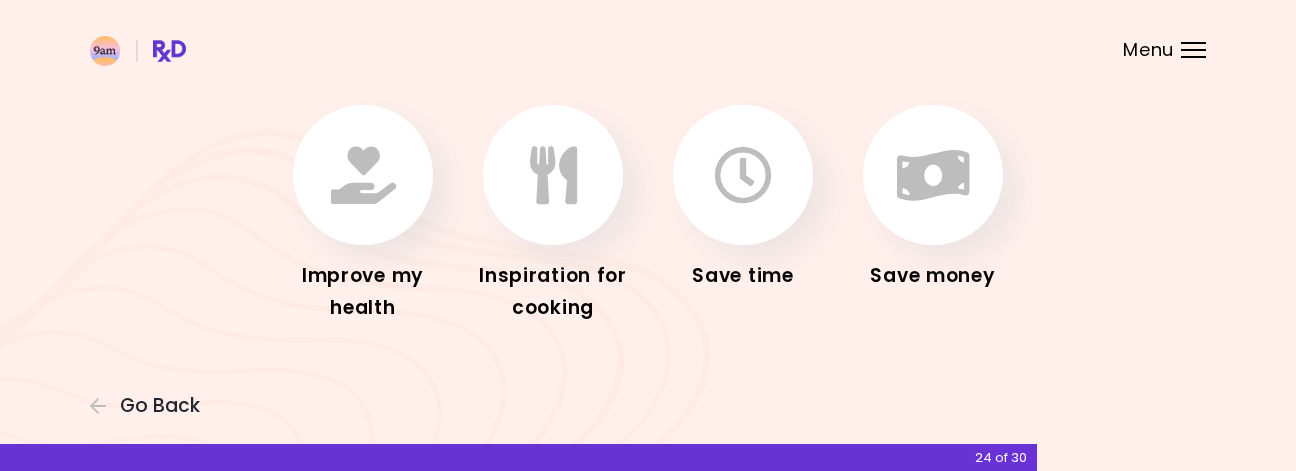 scroll, scrollTop: 23, scrollLeft: 0, axis: vertical 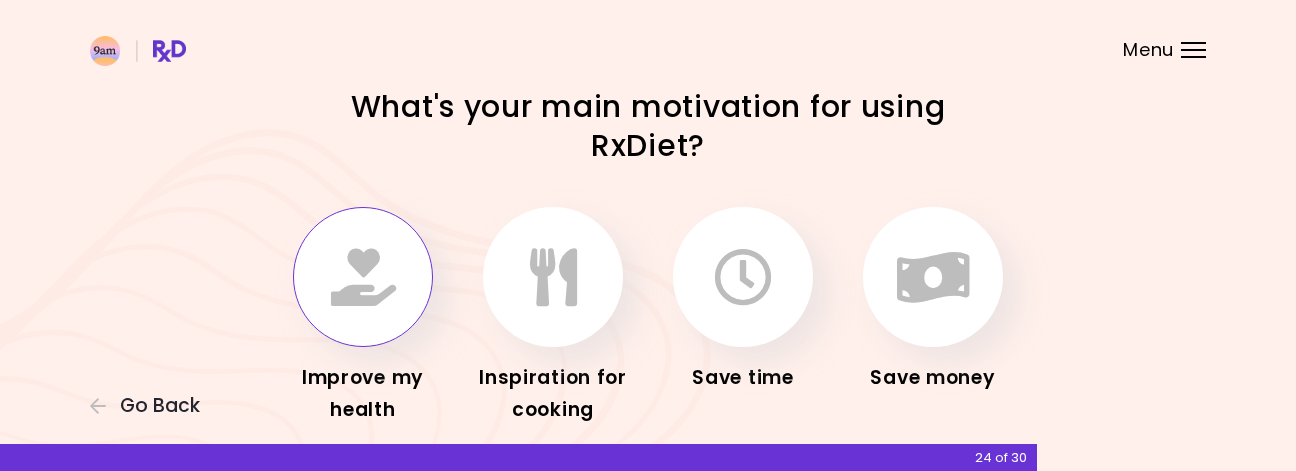 click at bounding box center [363, 277] 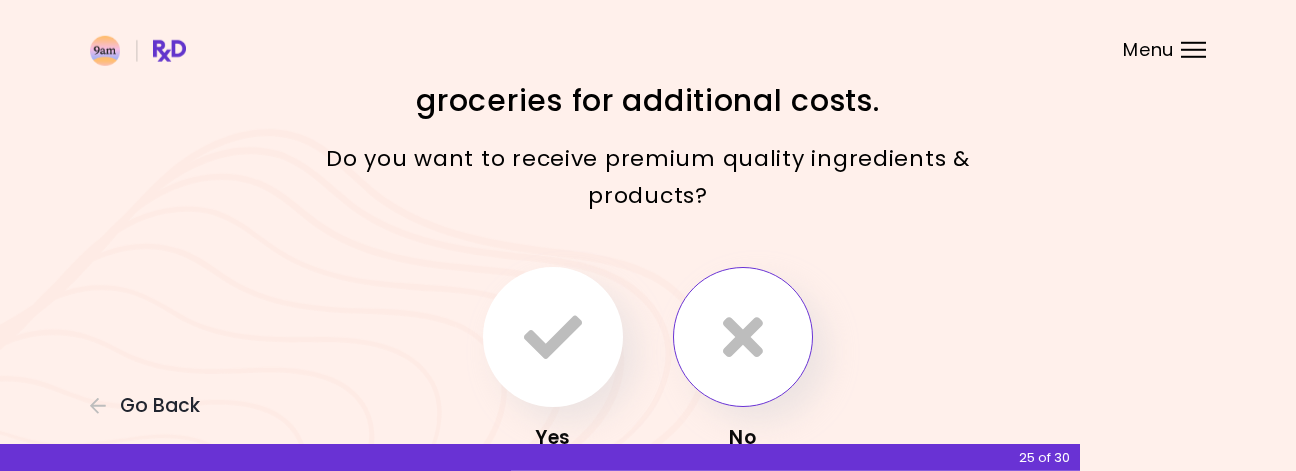 scroll, scrollTop: 102, scrollLeft: 0, axis: vertical 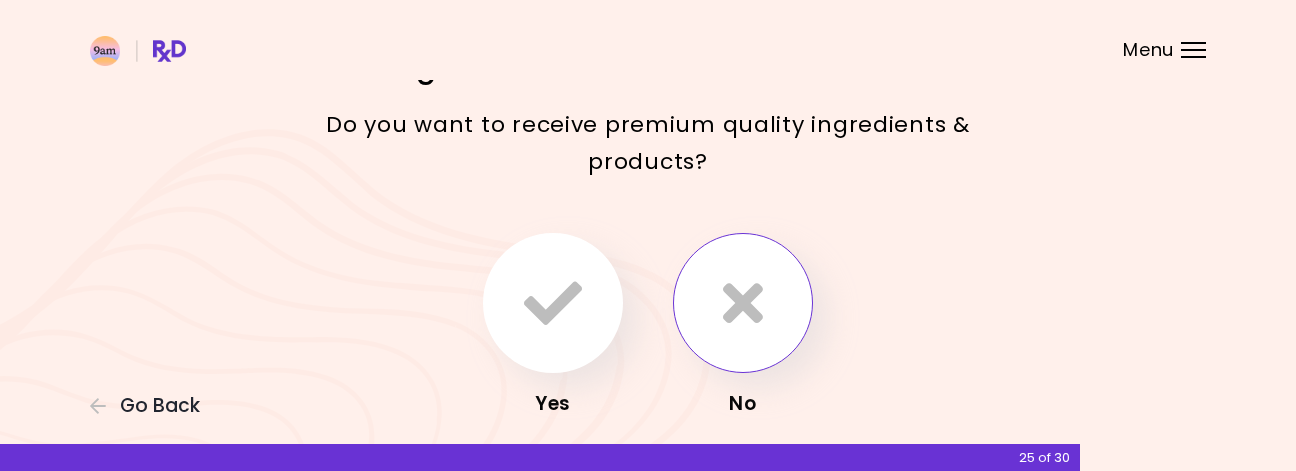 click at bounding box center [743, 303] 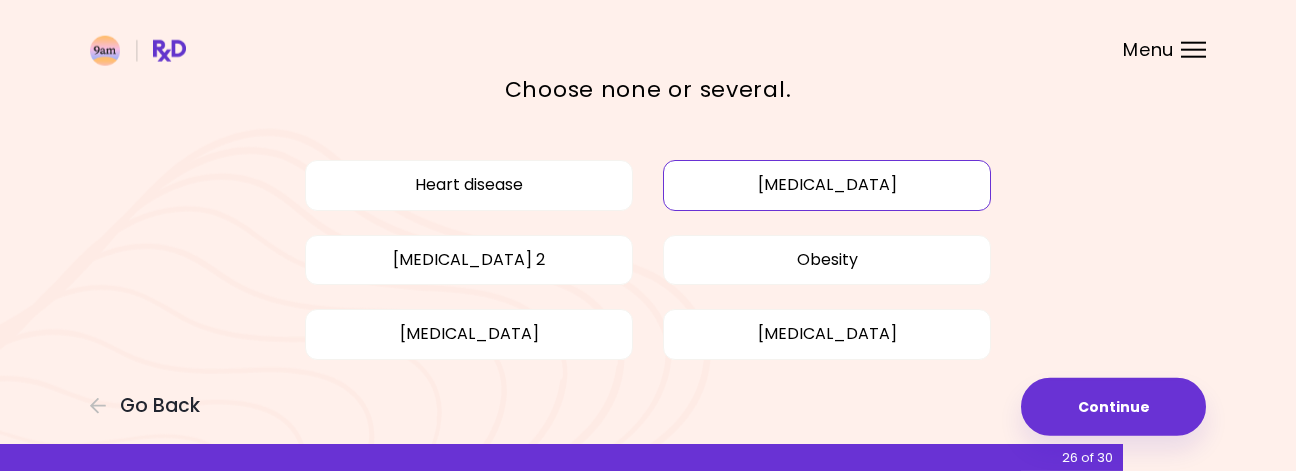 scroll, scrollTop: 102, scrollLeft: 0, axis: vertical 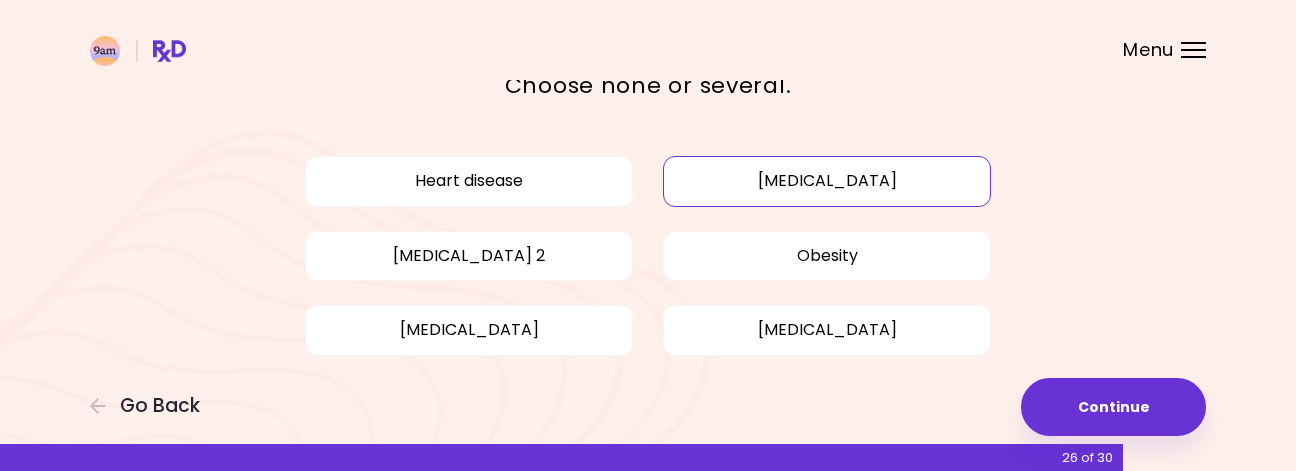 click on "High blood pressure" at bounding box center [827, 181] 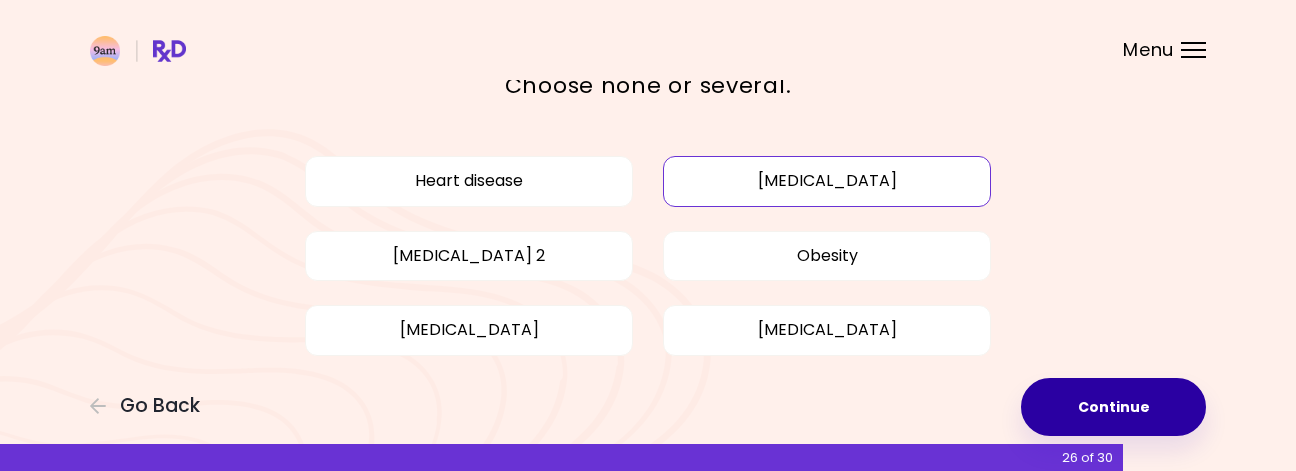 click on "Continue" at bounding box center [1113, 407] 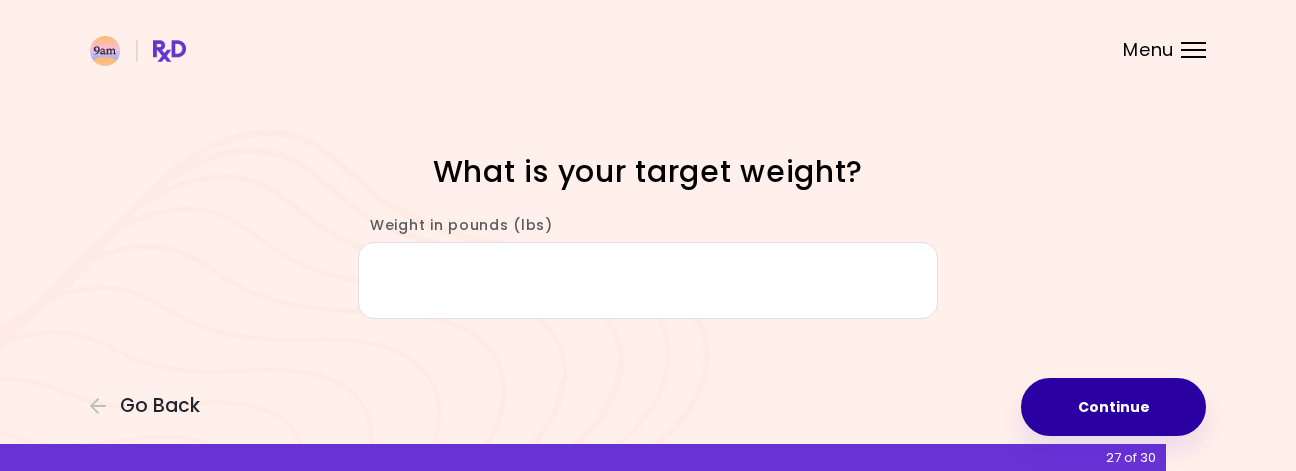 scroll, scrollTop: 0, scrollLeft: 0, axis: both 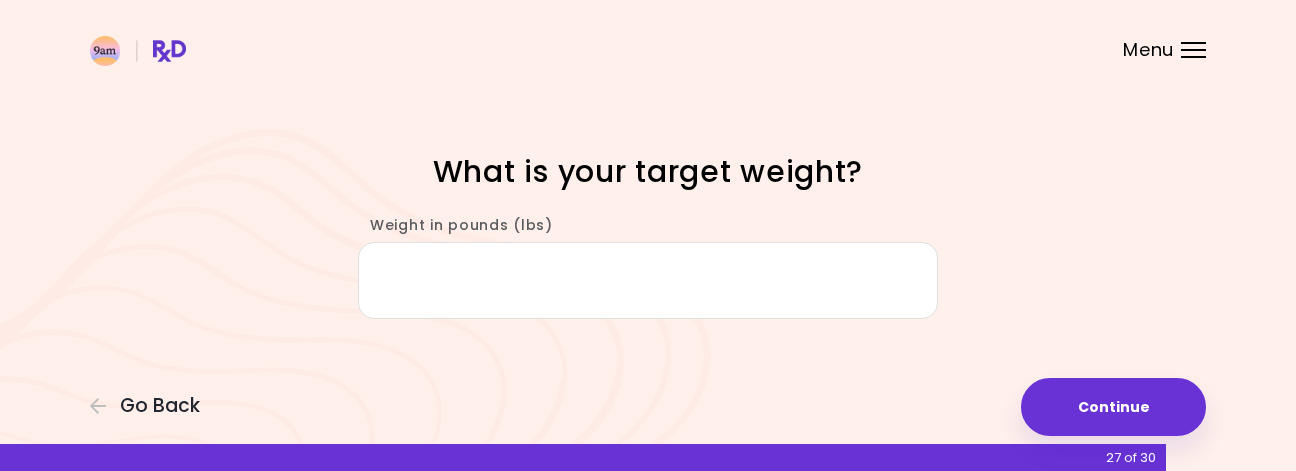click on "Weight in pounds (lbs)" at bounding box center (648, 280) 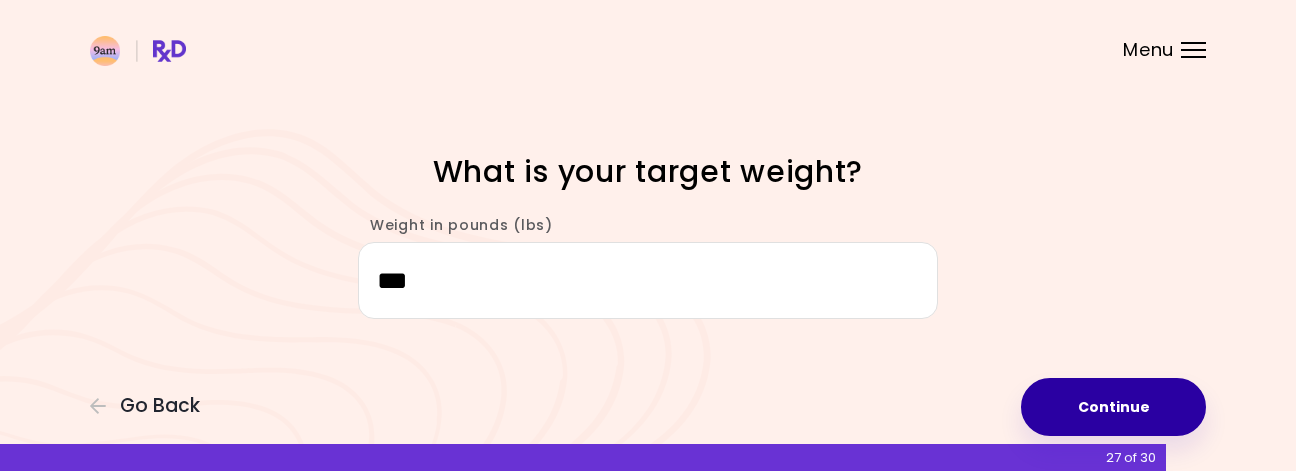 type on "***" 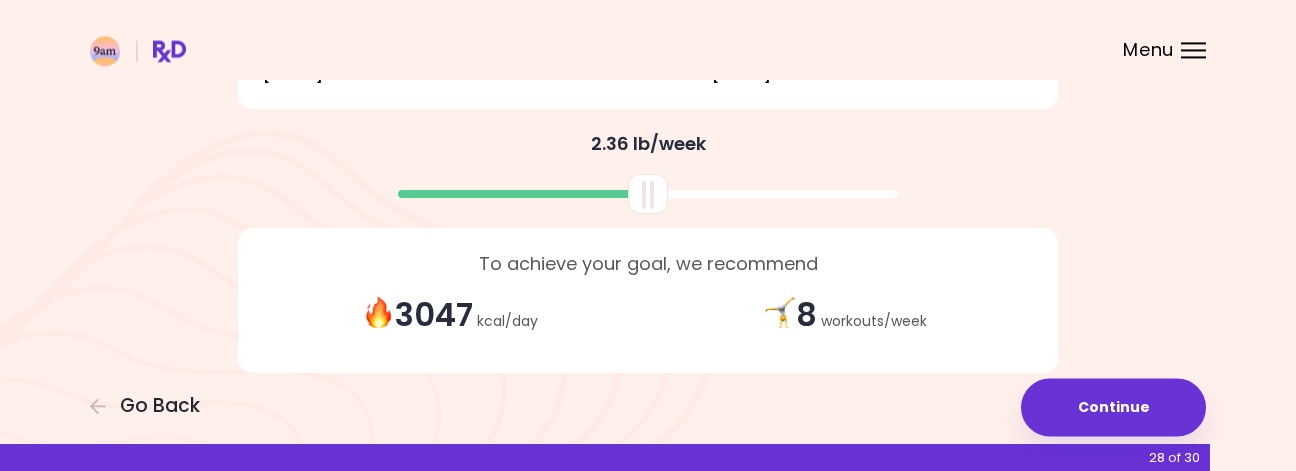 scroll, scrollTop: 563, scrollLeft: 0, axis: vertical 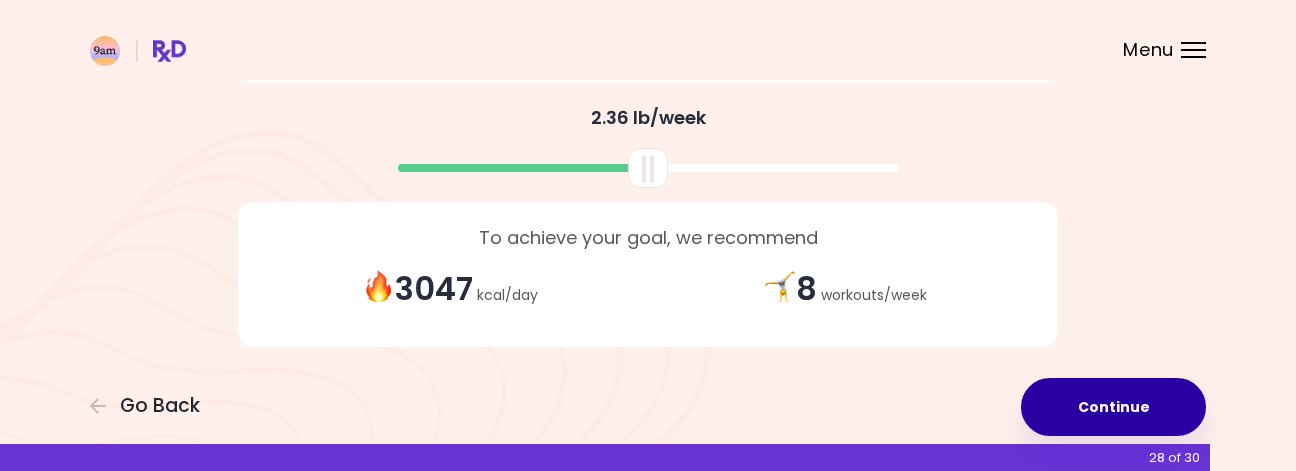 click on "Continue" at bounding box center [1113, 407] 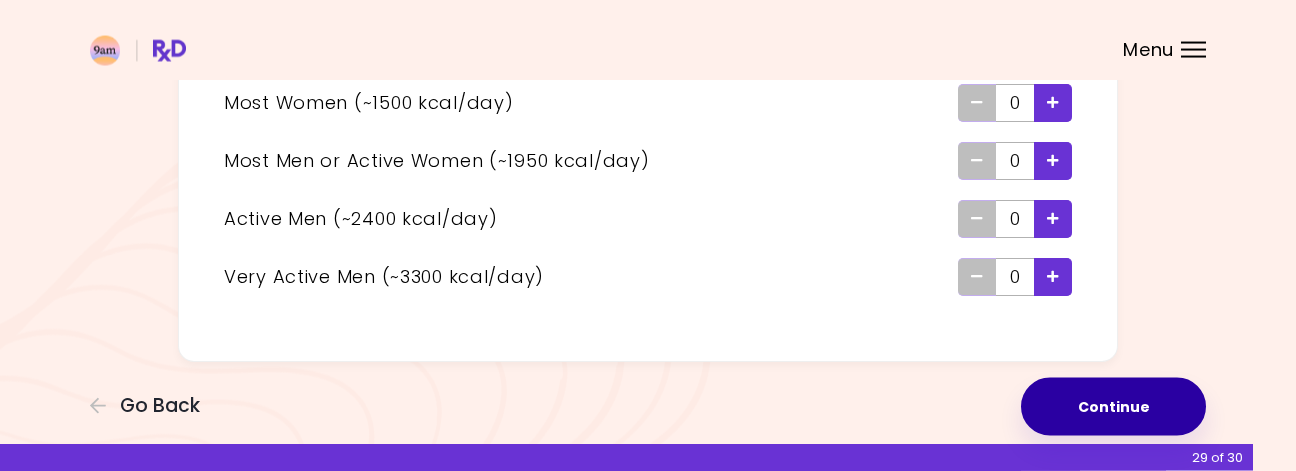 scroll, scrollTop: 268, scrollLeft: 0, axis: vertical 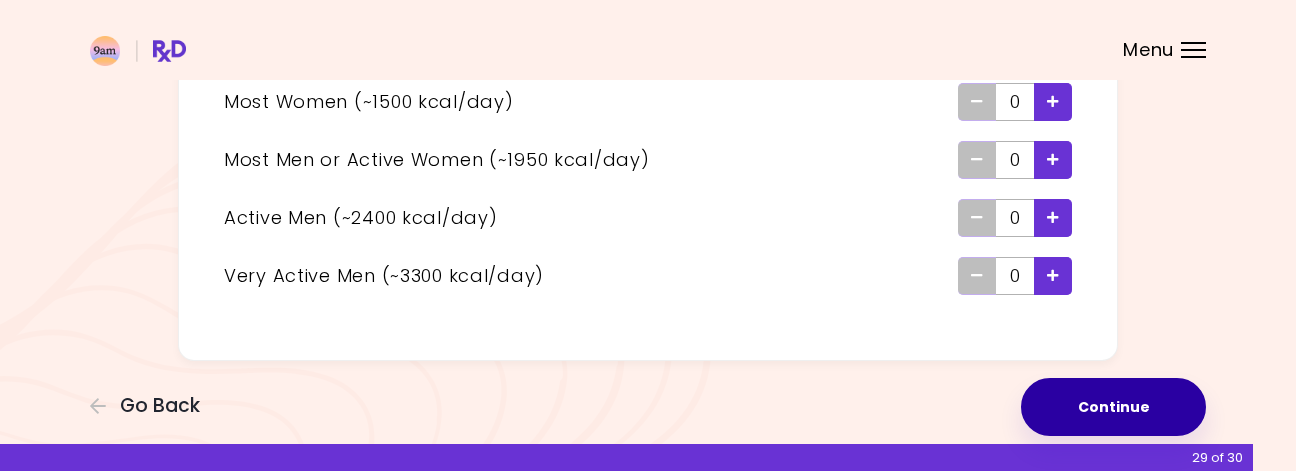 click on "Continue" at bounding box center [1113, 407] 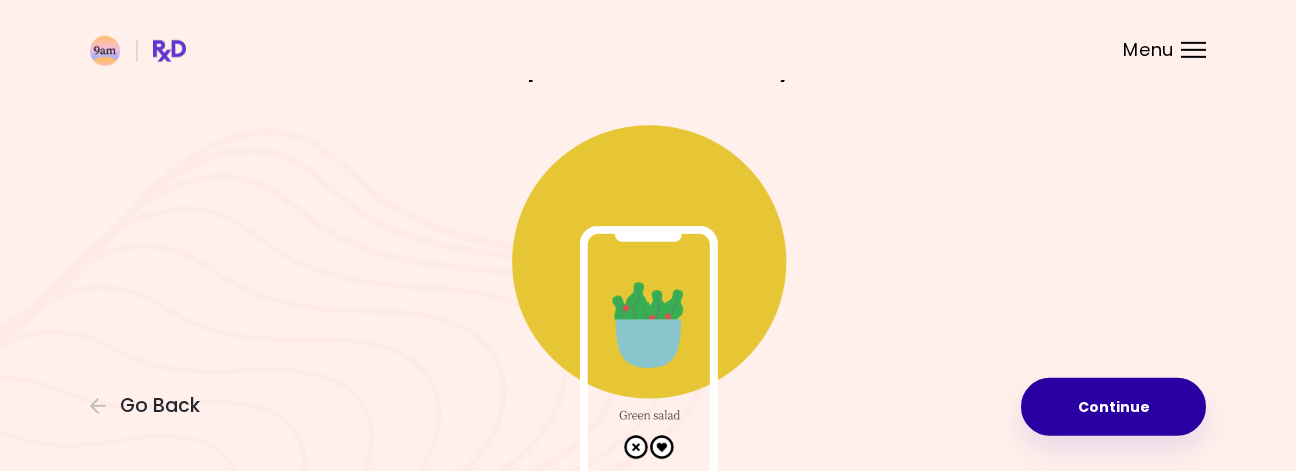 scroll, scrollTop: 102, scrollLeft: 0, axis: vertical 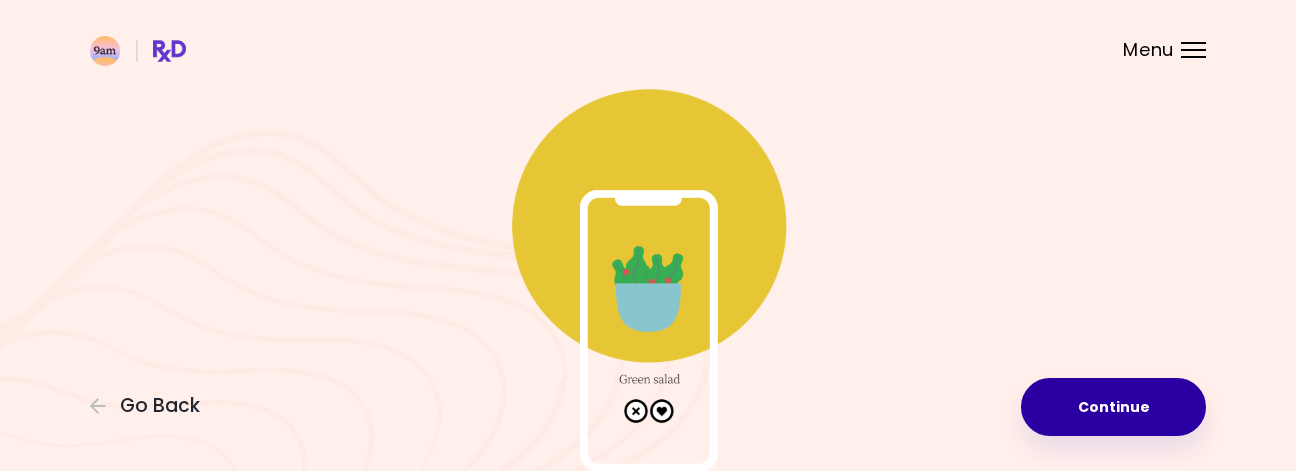 click on "Continue" at bounding box center [1113, 407] 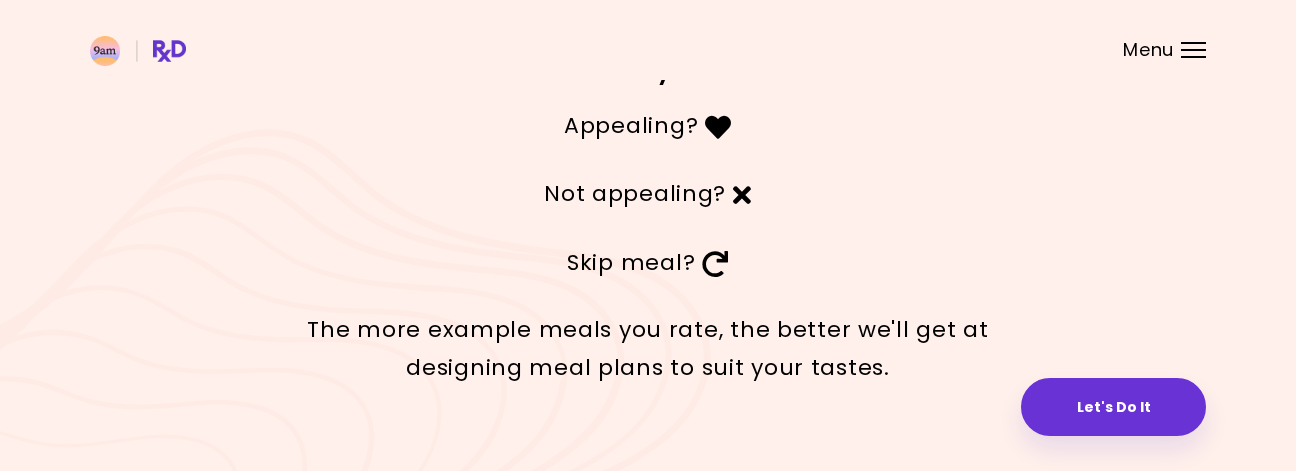 scroll, scrollTop: 0, scrollLeft: 0, axis: both 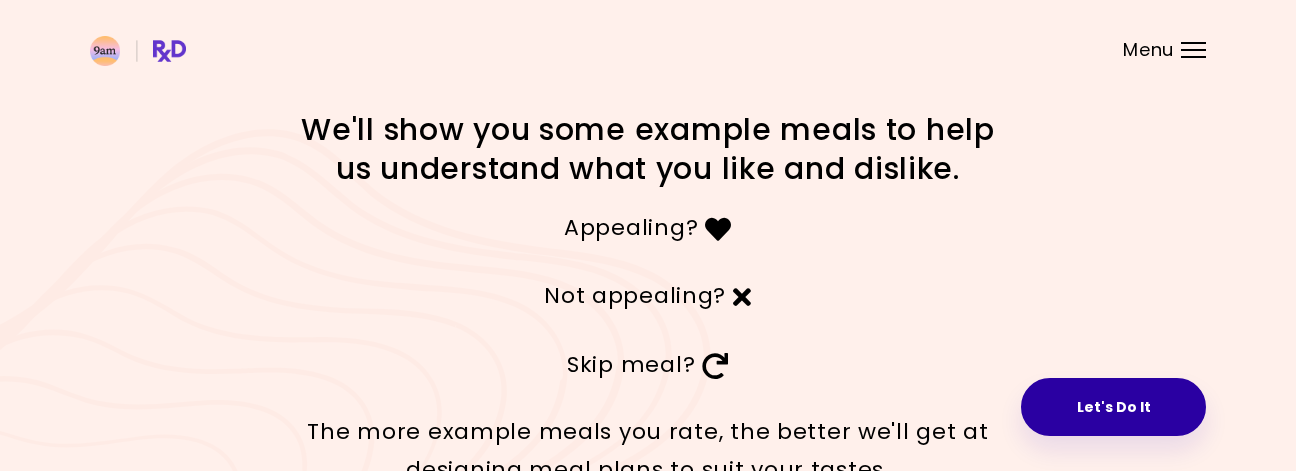 click on "Let's Do It" at bounding box center [1113, 407] 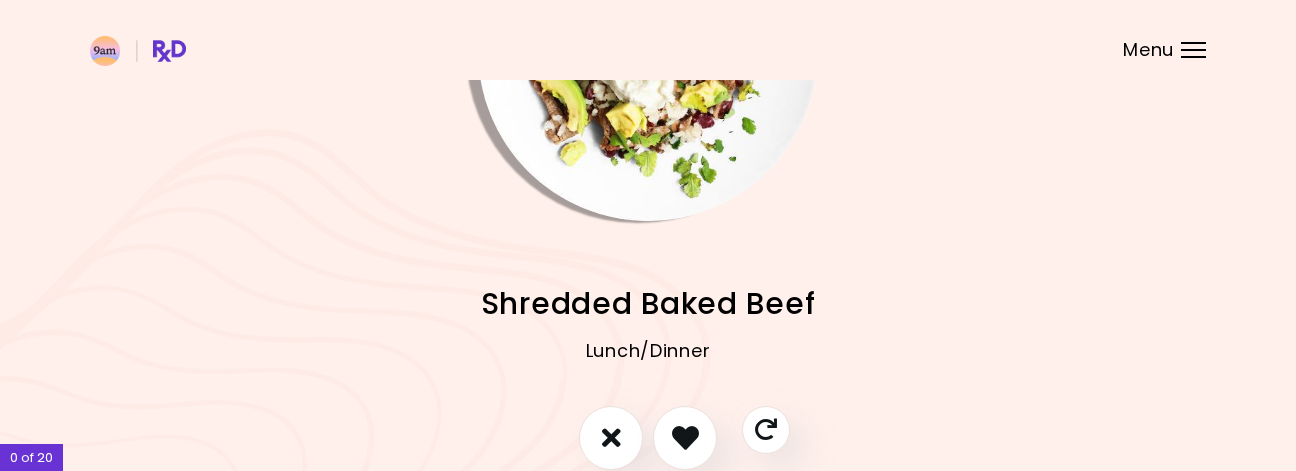 scroll, scrollTop: 308, scrollLeft: 0, axis: vertical 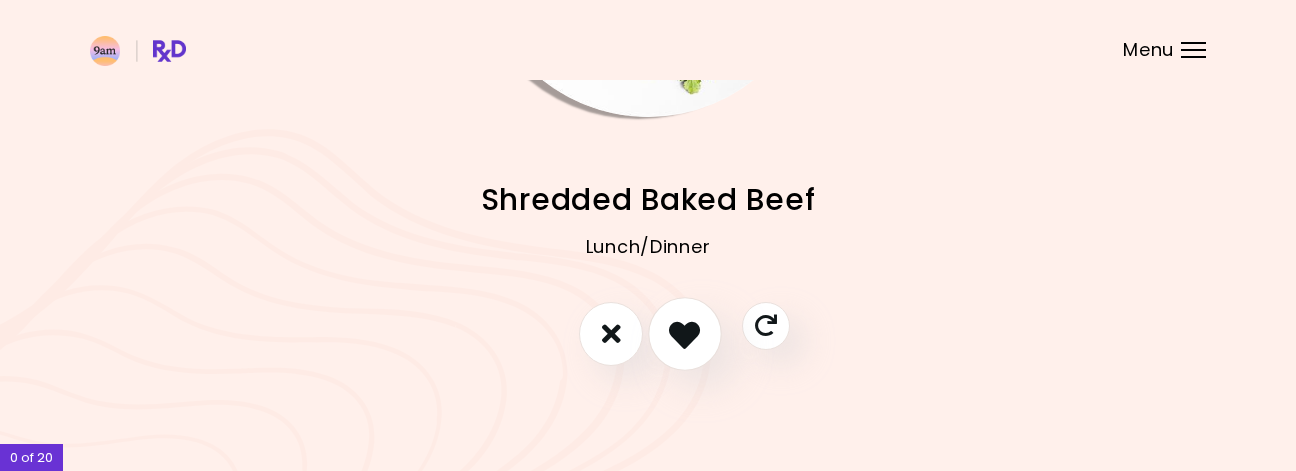 click at bounding box center (684, 333) 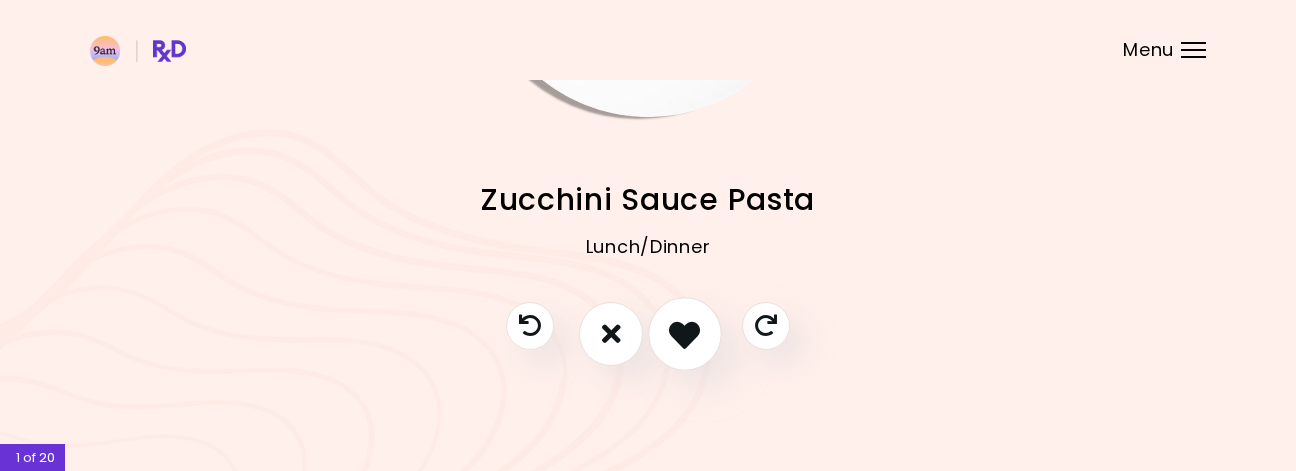 click at bounding box center (684, 333) 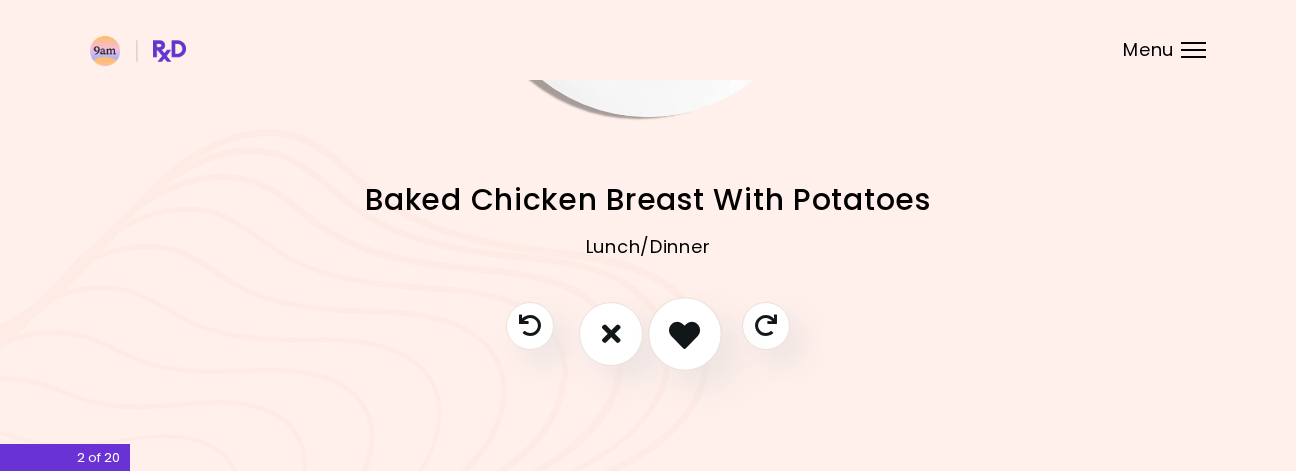 click at bounding box center [684, 333] 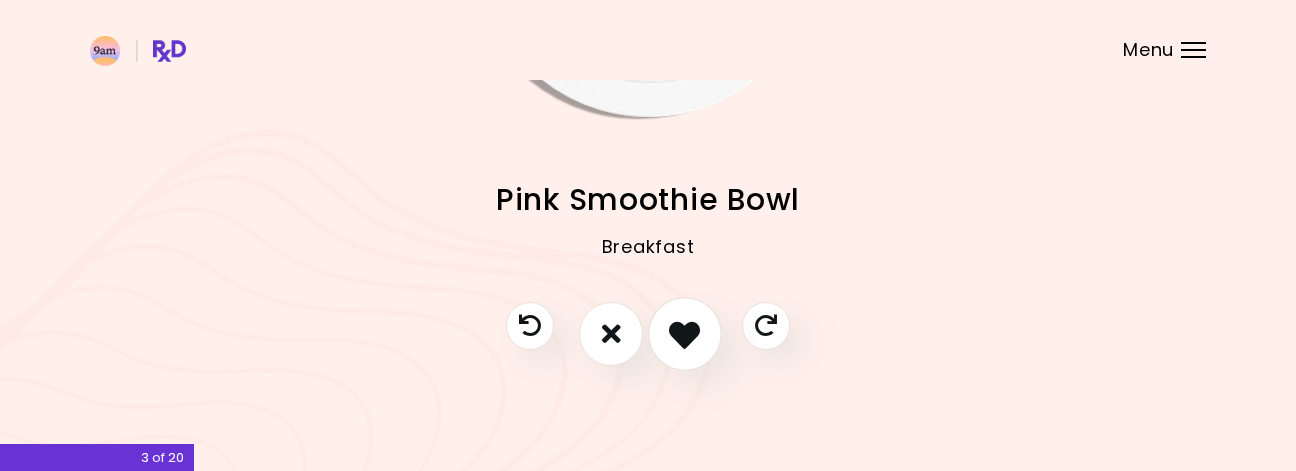 click at bounding box center [684, 333] 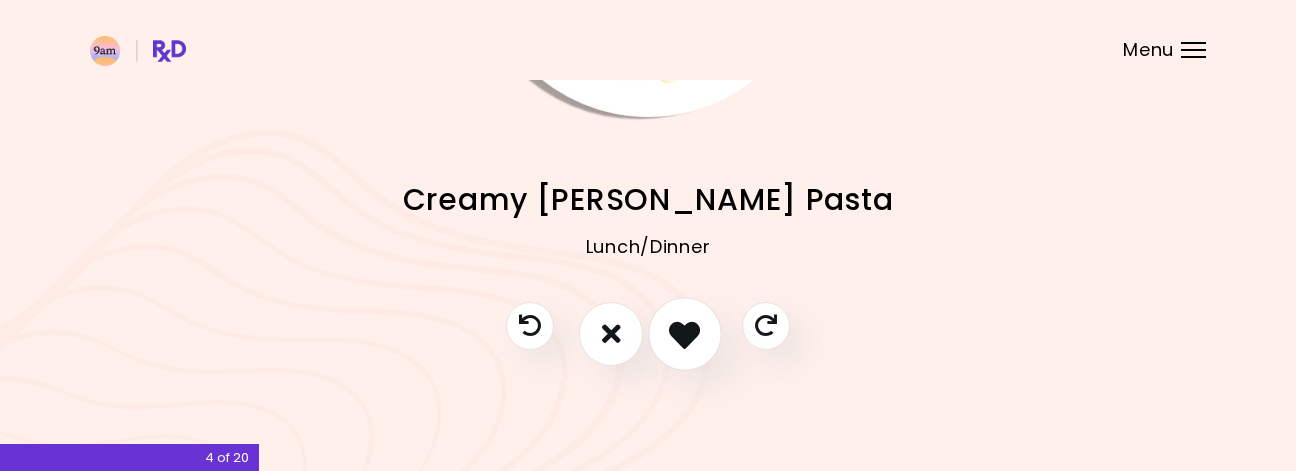 click at bounding box center (684, 333) 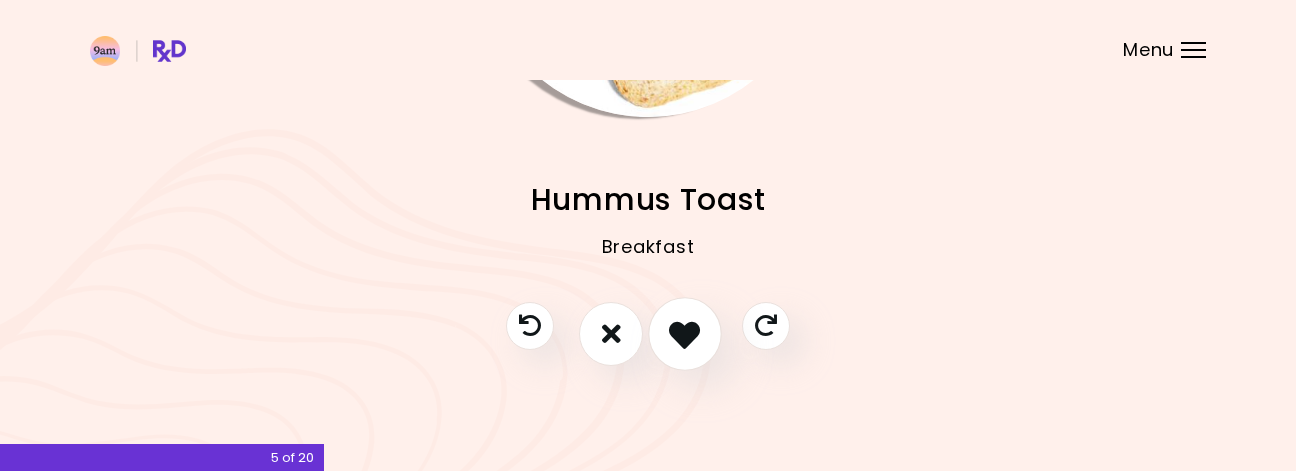 click at bounding box center (684, 333) 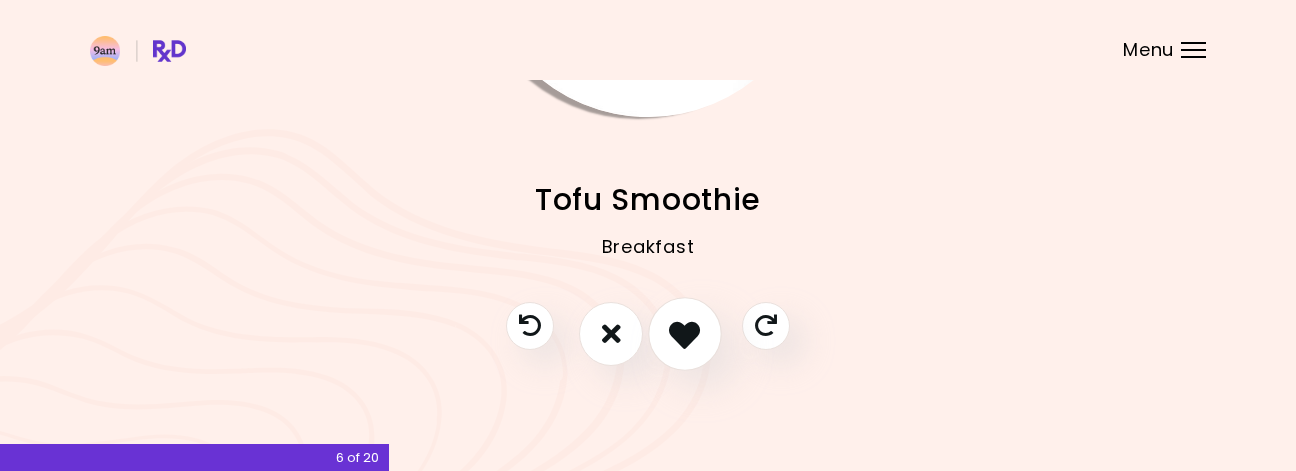 click at bounding box center (684, 333) 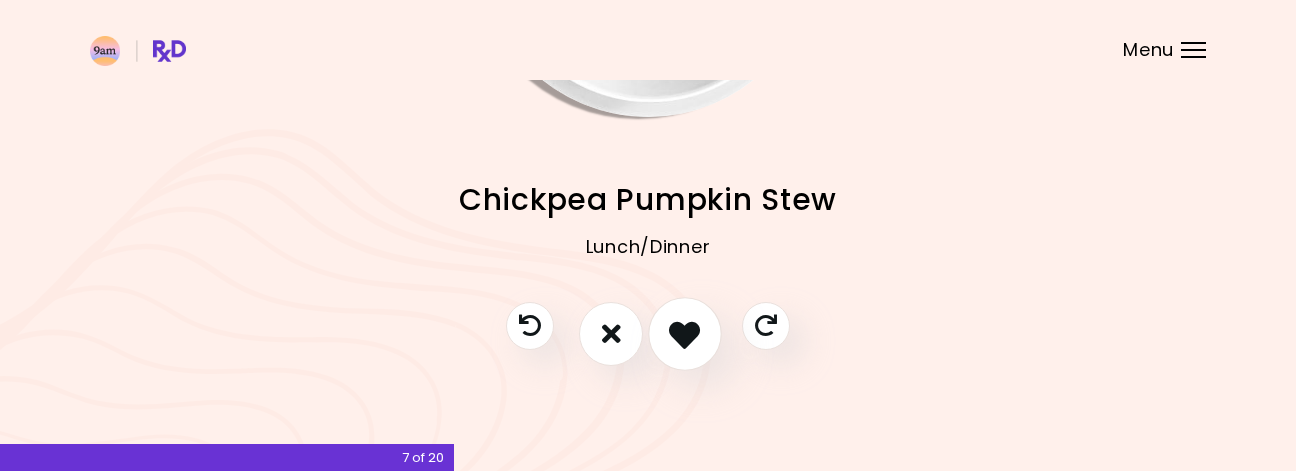 click at bounding box center [684, 333] 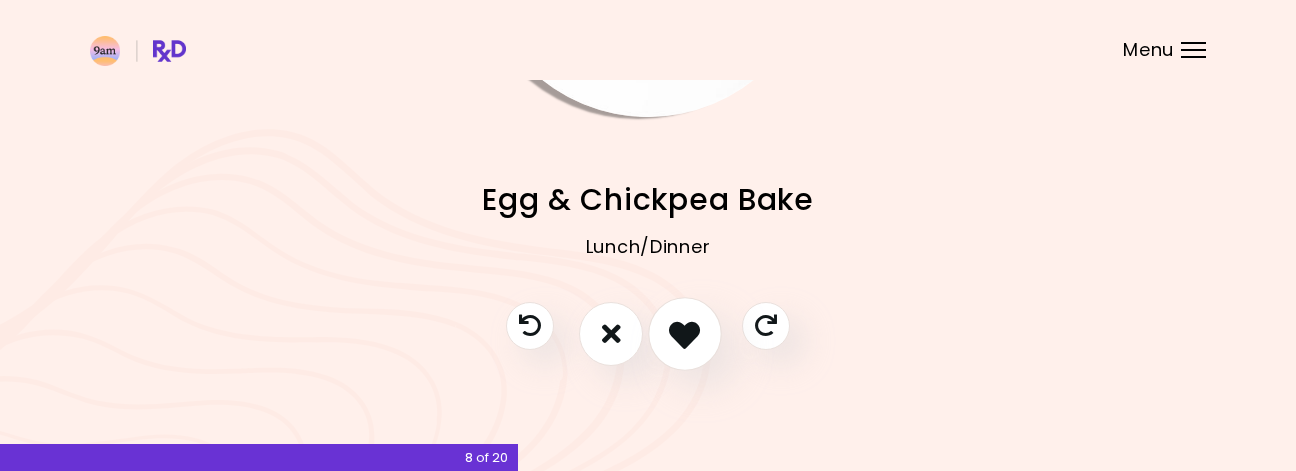 click at bounding box center (684, 333) 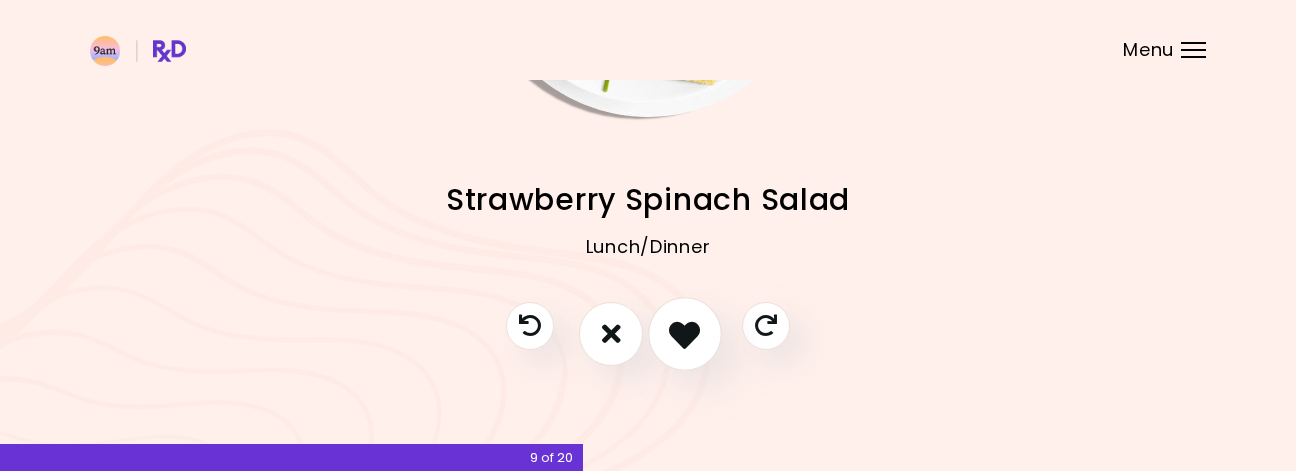 click at bounding box center [684, 333] 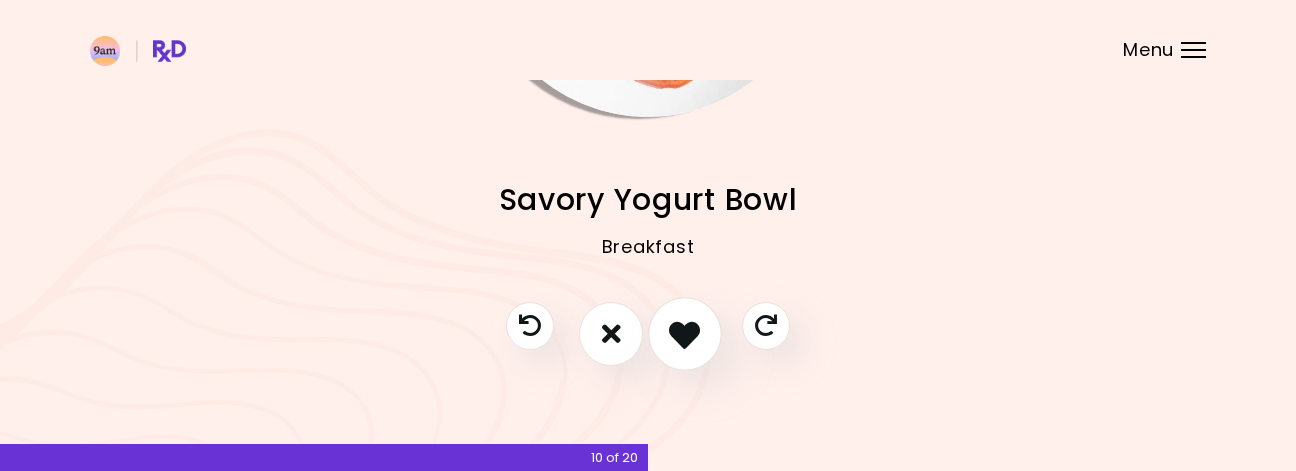 click at bounding box center [684, 333] 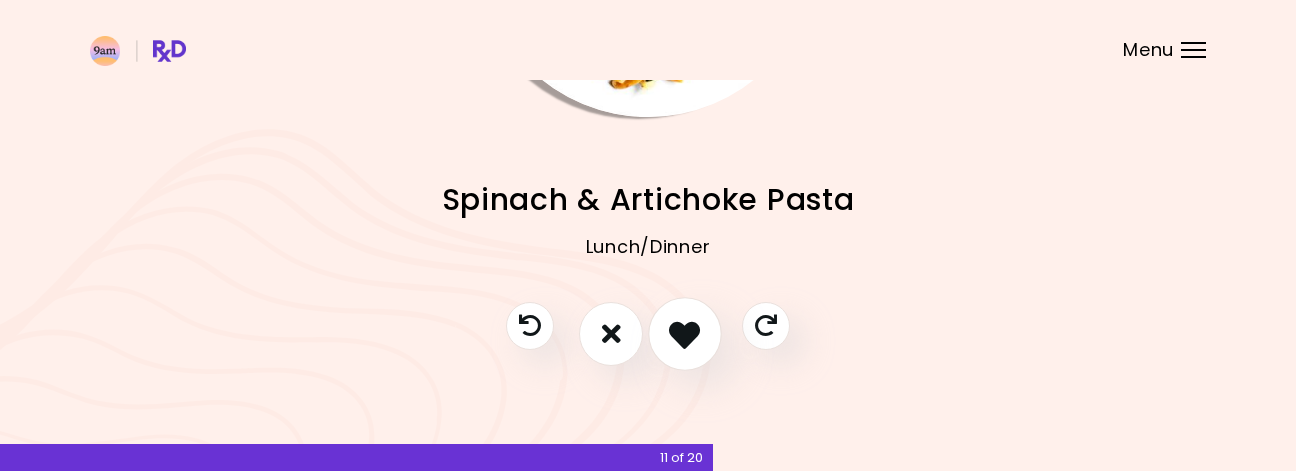 click at bounding box center [684, 333] 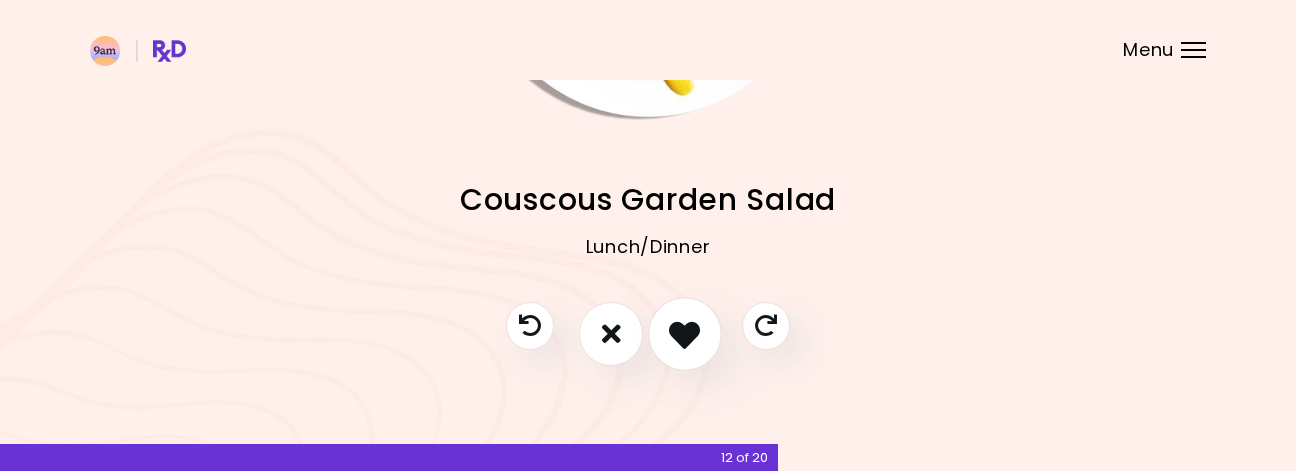 click at bounding box center [684, 333] 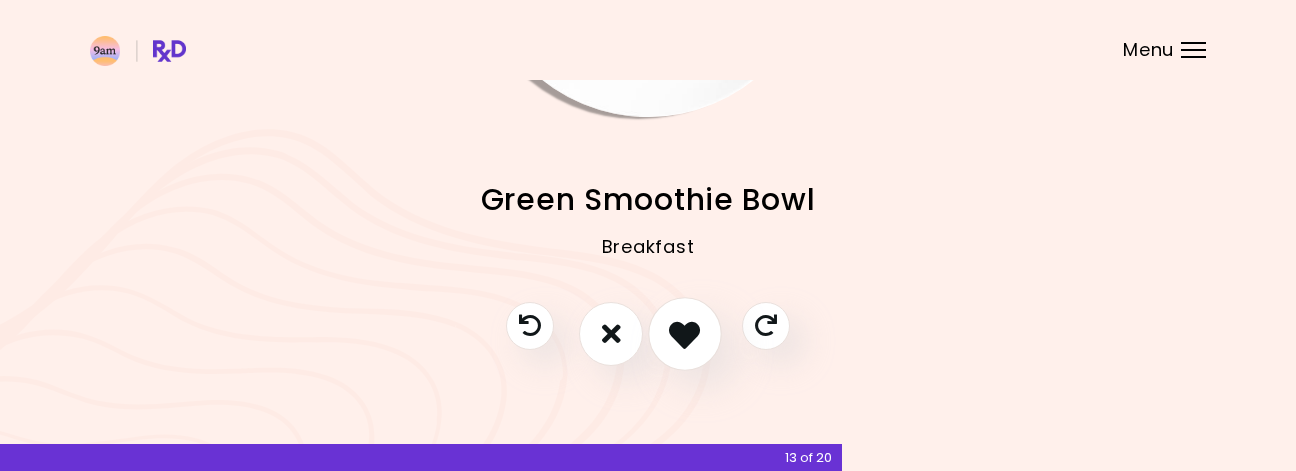 click at bounding box center [684, 333] 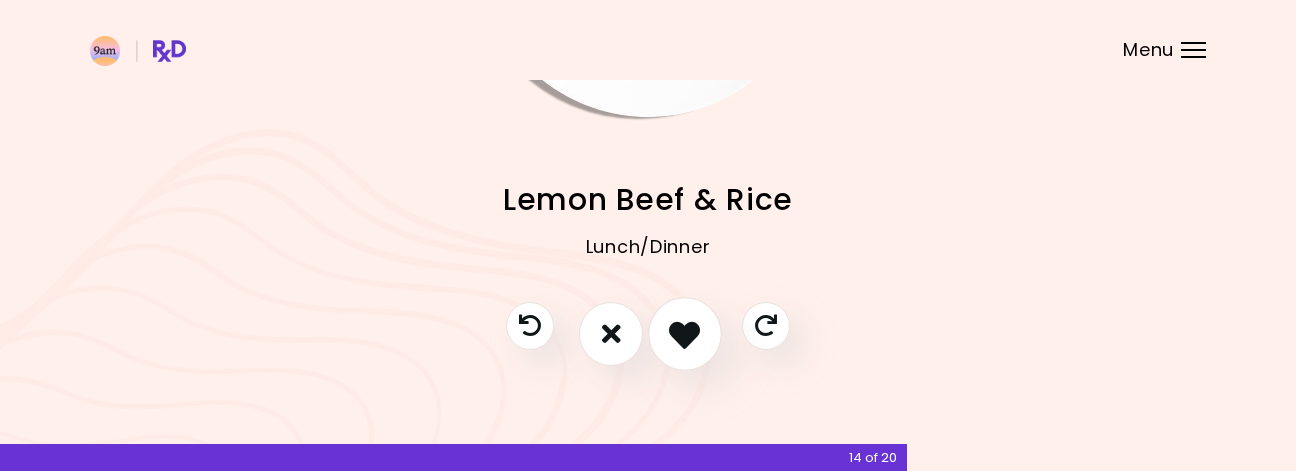 click at bounding box center [684, 333] 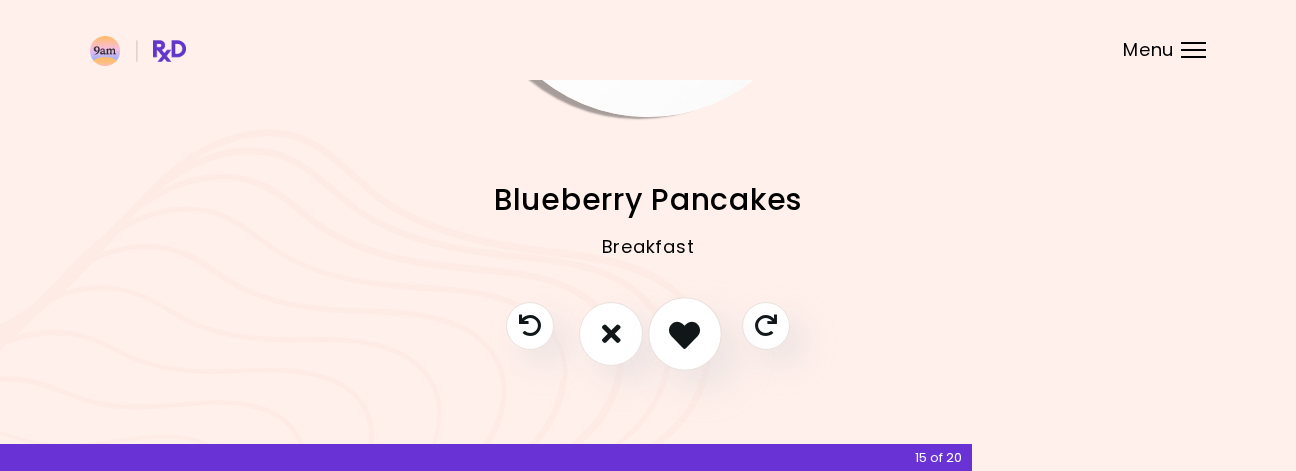 click at bounding box center [684, 333] 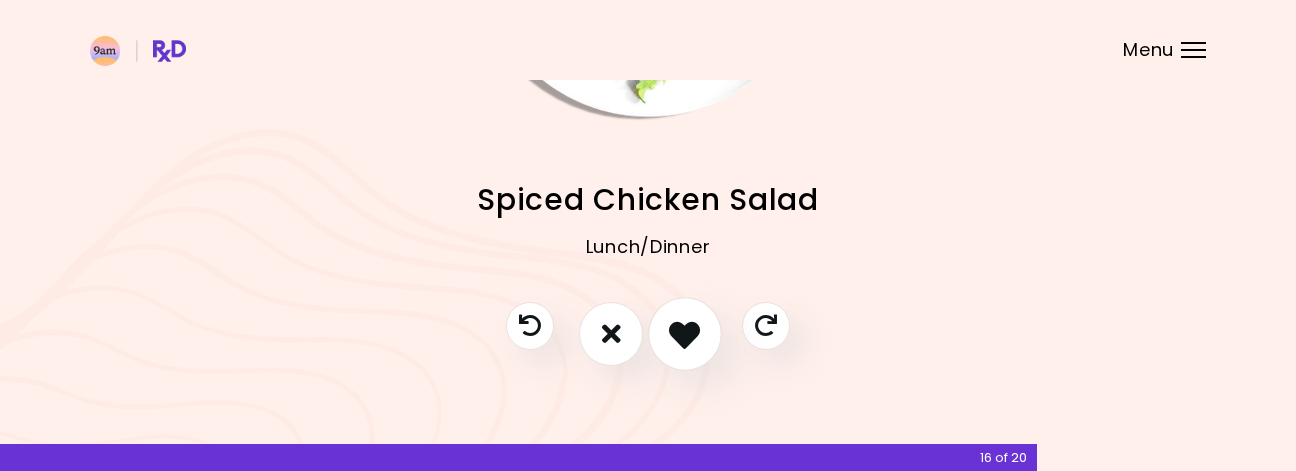 click at bounding box center (684, 333) 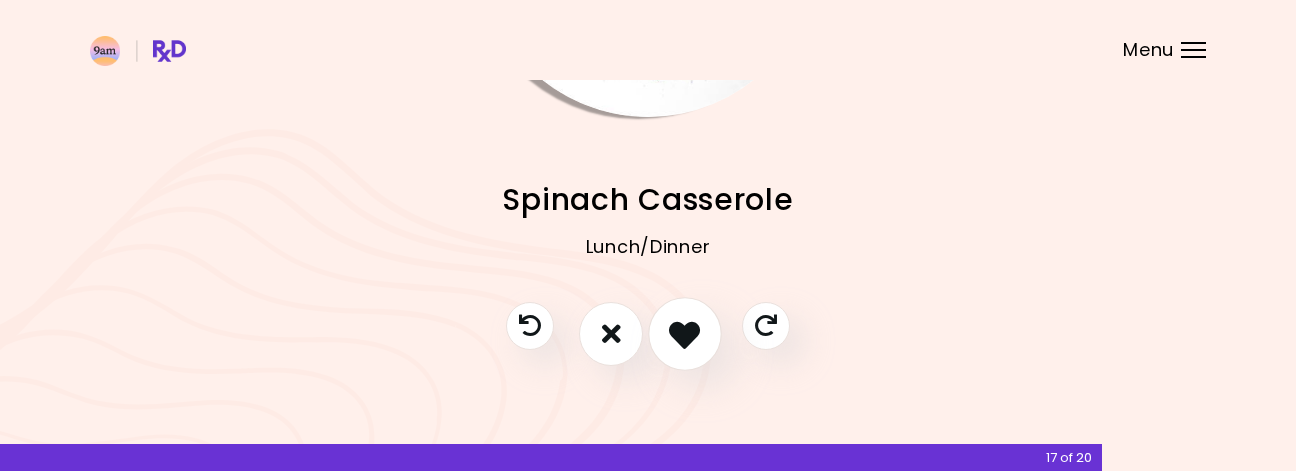 click at bounding box center (684, 333) 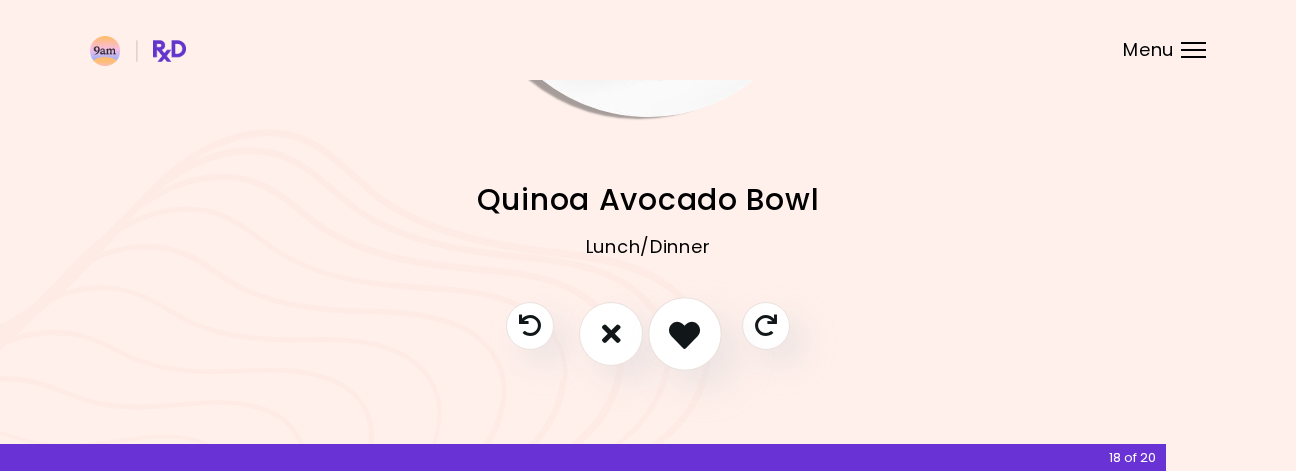 click at bounding box center [684, 333] 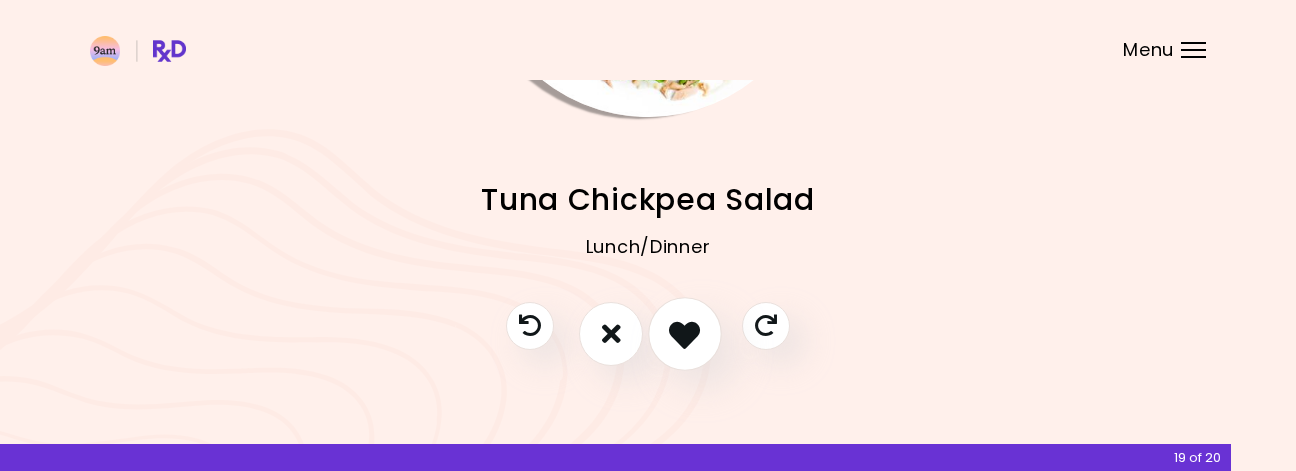 click at bounding box center [684, 333] 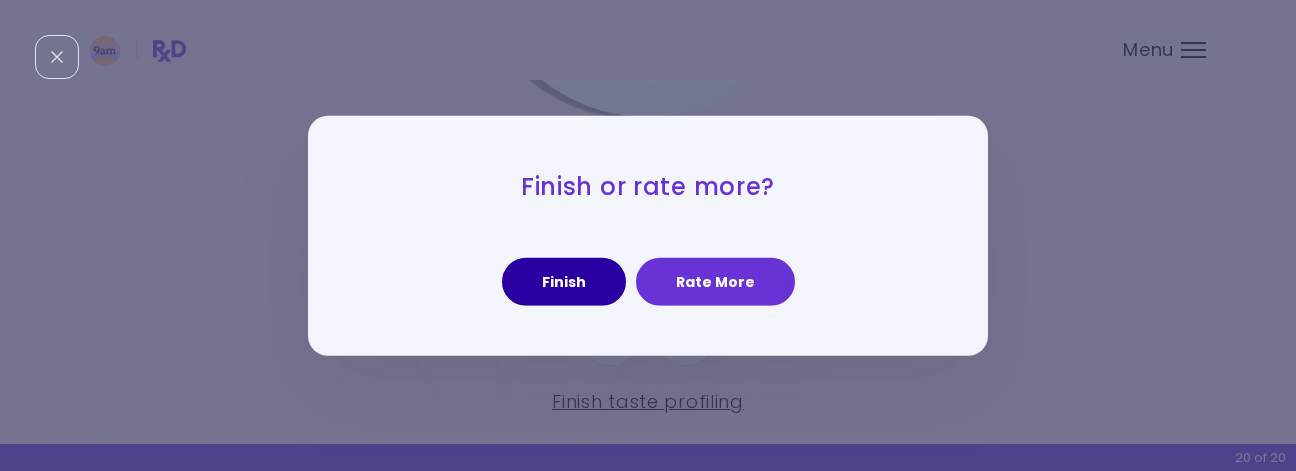 click on "Finish" at bounding box center (564, 282) 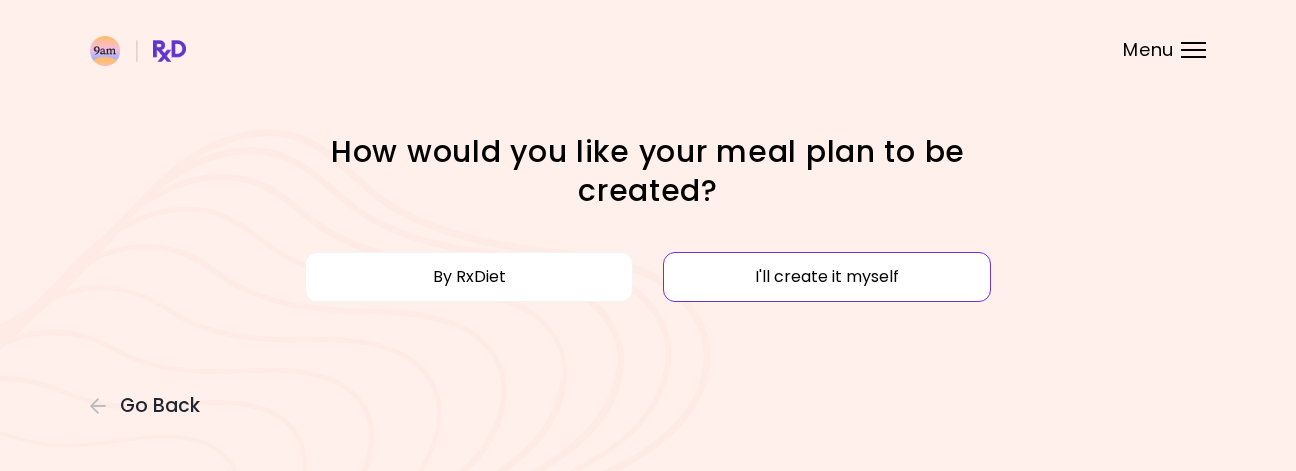 click on "I'll create it myself" at bounding box center (827, 277) 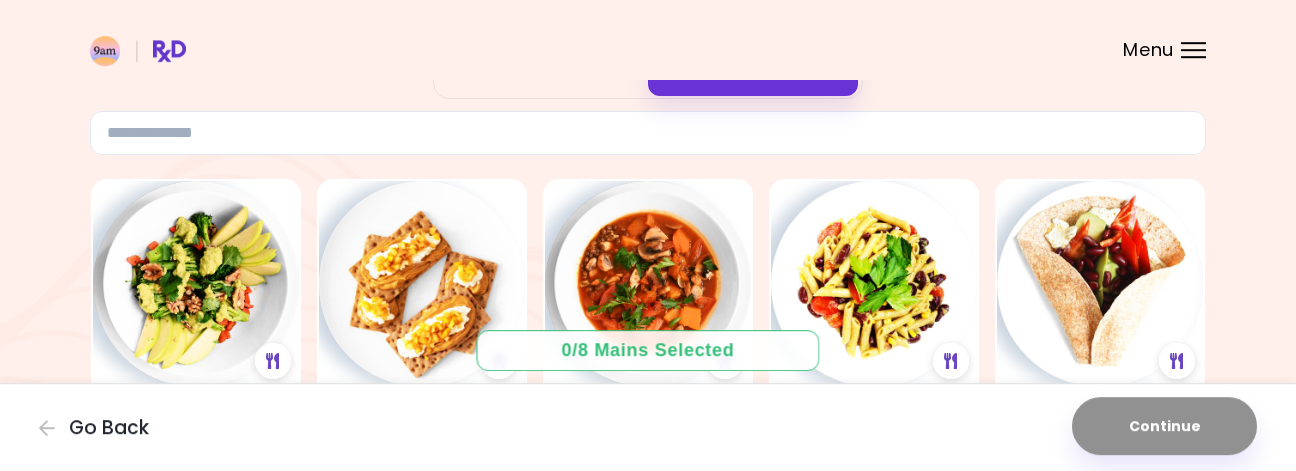 scroll, scrollTop: 0, scrollLeft: 0, axis: both 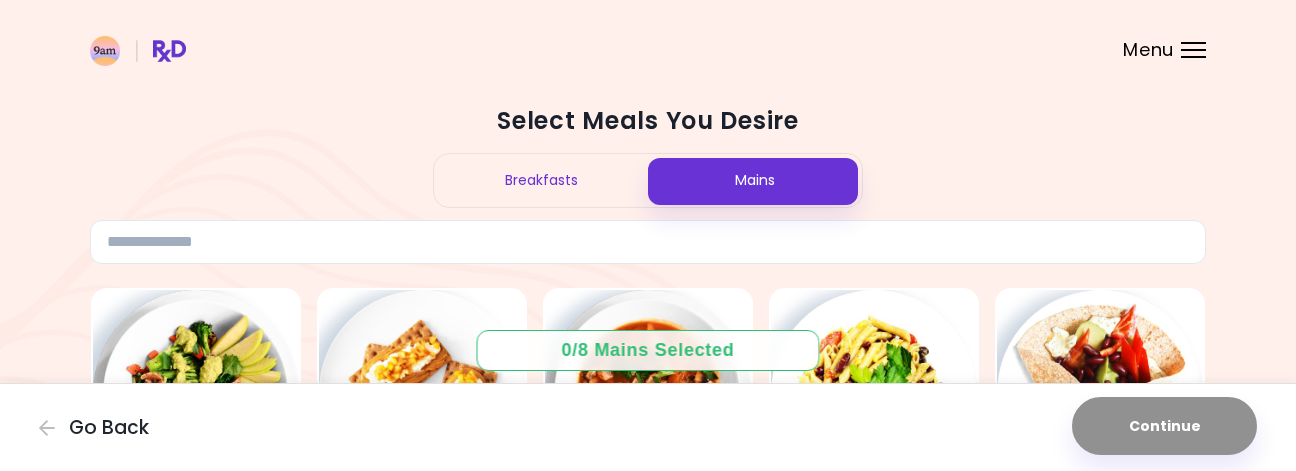 click on "Breakfasts" at bounding box center (541, 180) 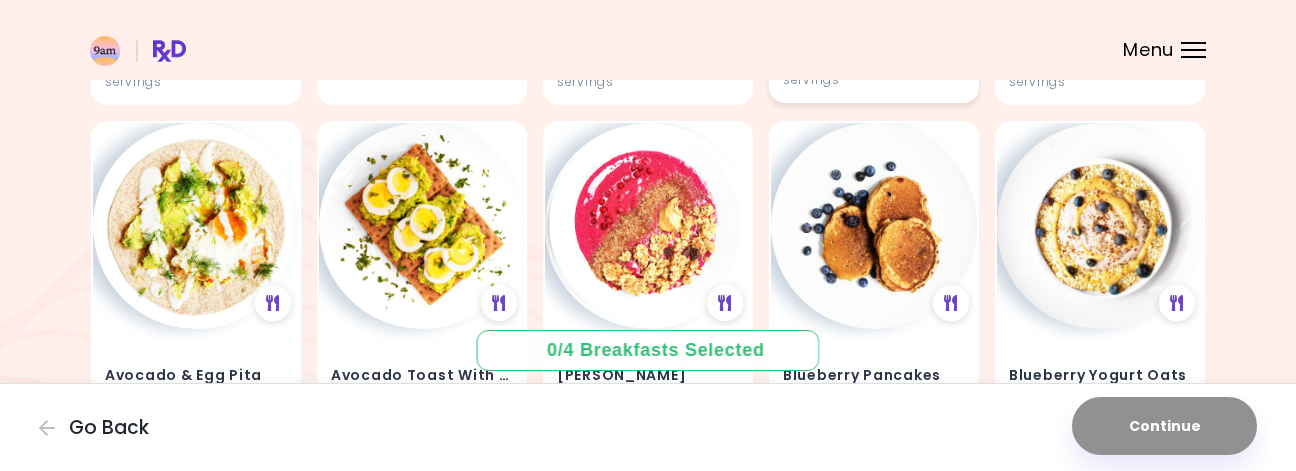 scroll, scrollTop: 0, scrollLeft: 0, axis: both 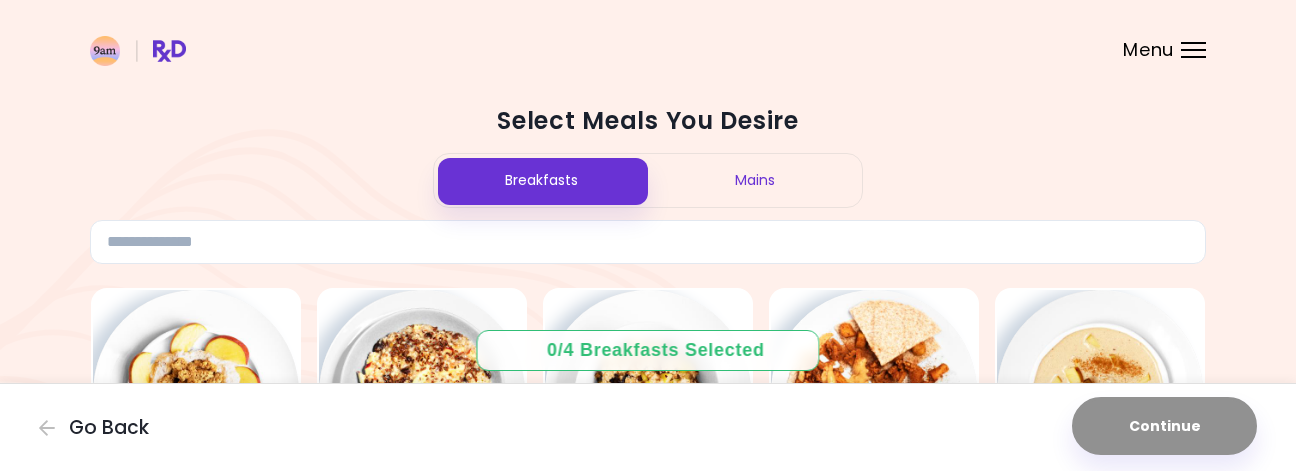 click on "Mains" at bounding box center (755, 180) 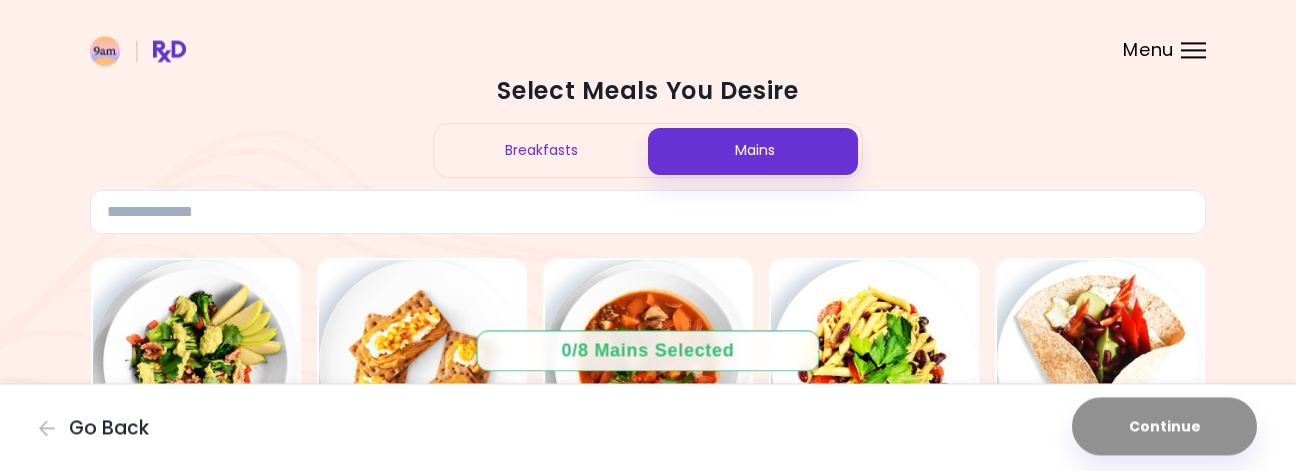 scroll, scrollTop: 0, scrollLeft: 0, axis: both 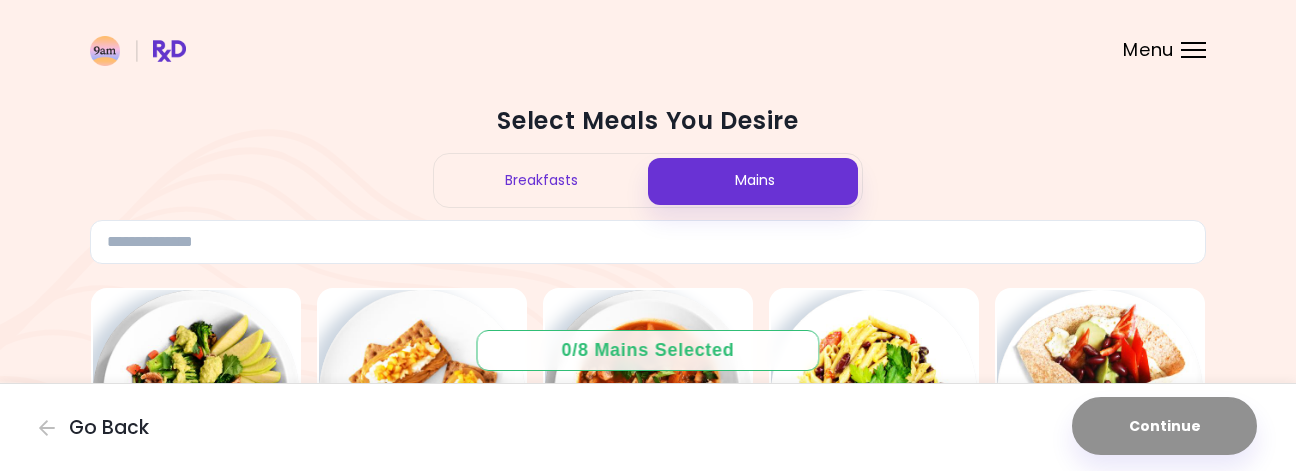 click on "Breakfasts" at bounding box center [541, 180] 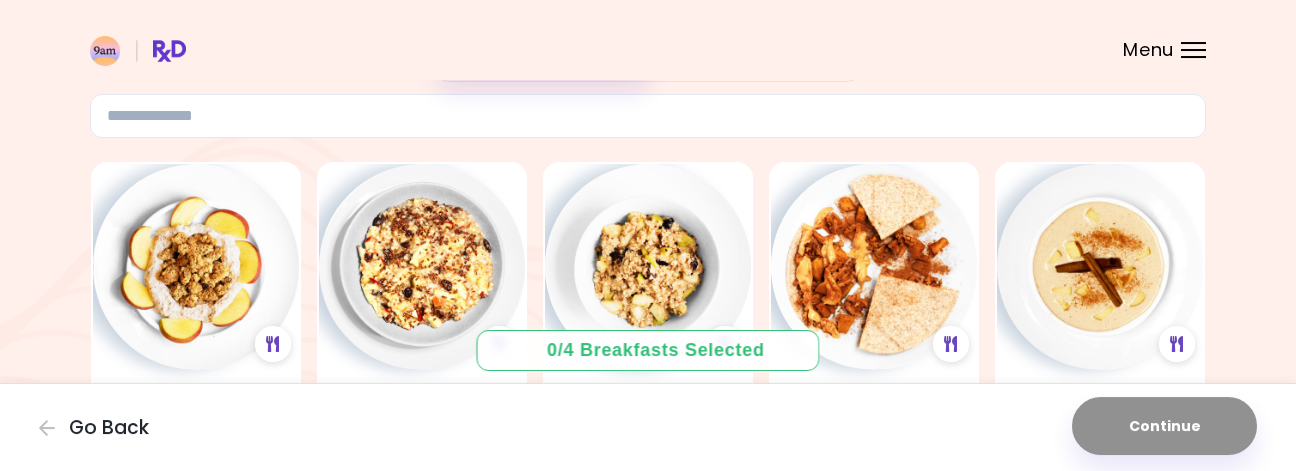 scroll, scrollTop: 306, scrollLeft: 0, axis: vertical 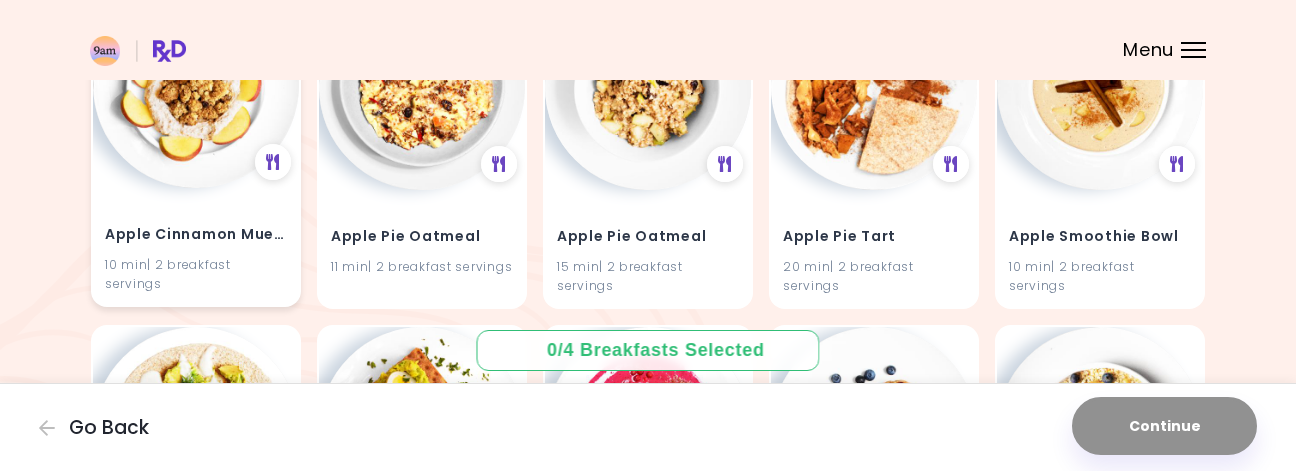 click on "Apple Cinnamon Muesli 10   min  |   2 breakfast servings" at bounding box center [196, 246] 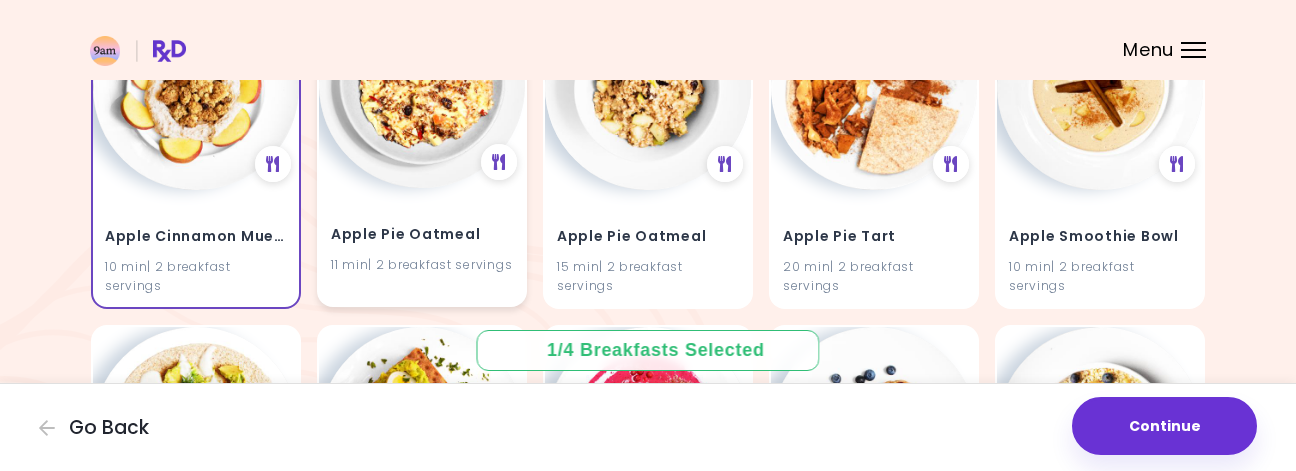 click on "Apple Pie Oatmeal 11   min  |   2 breakfast servings" at bounding box center [422, 237] 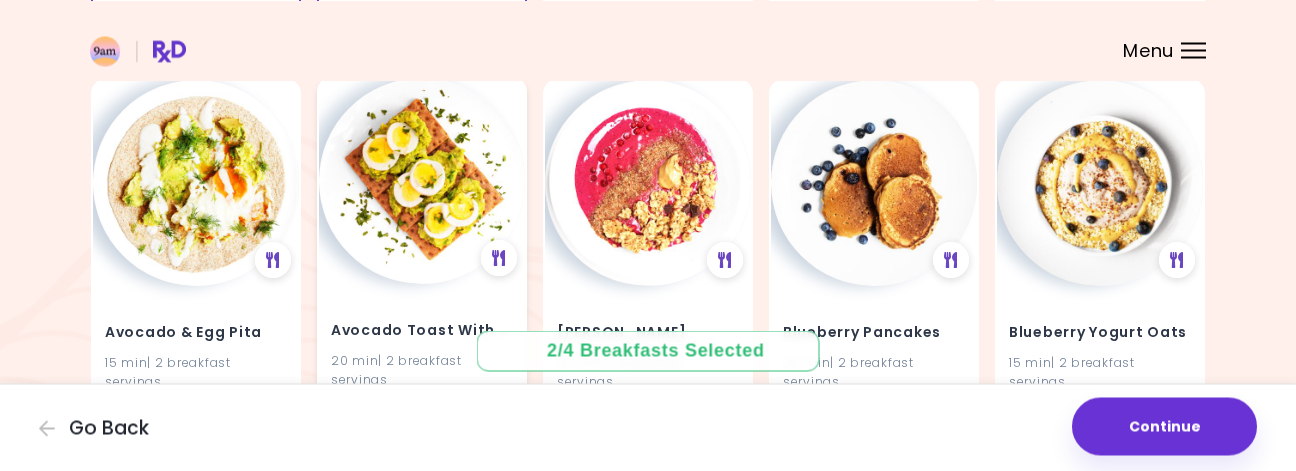 scroll, scrollTop: 612, scrollLeft: 0, axis: vertical 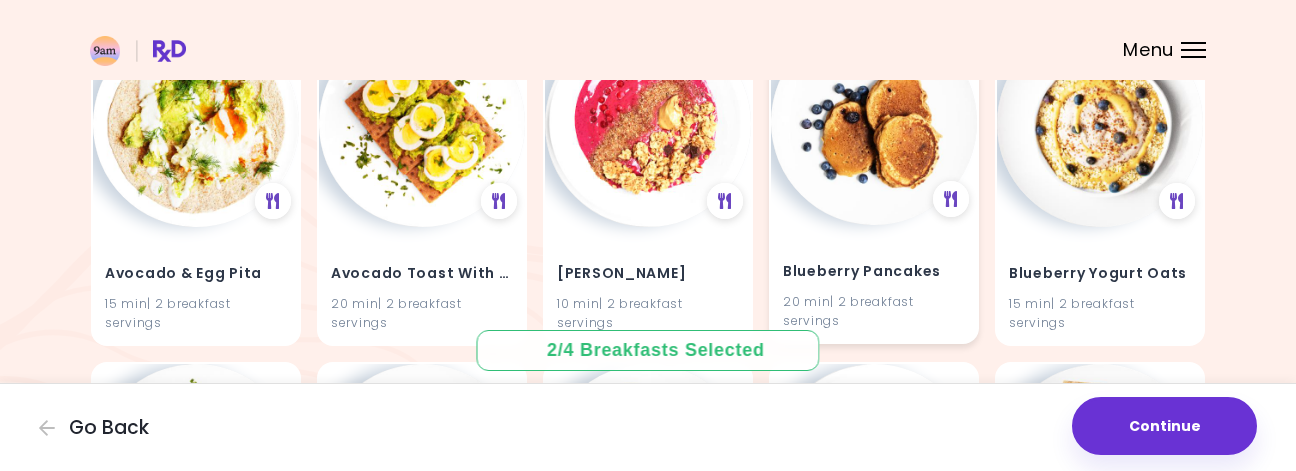 click at bounding box center (874, 122) 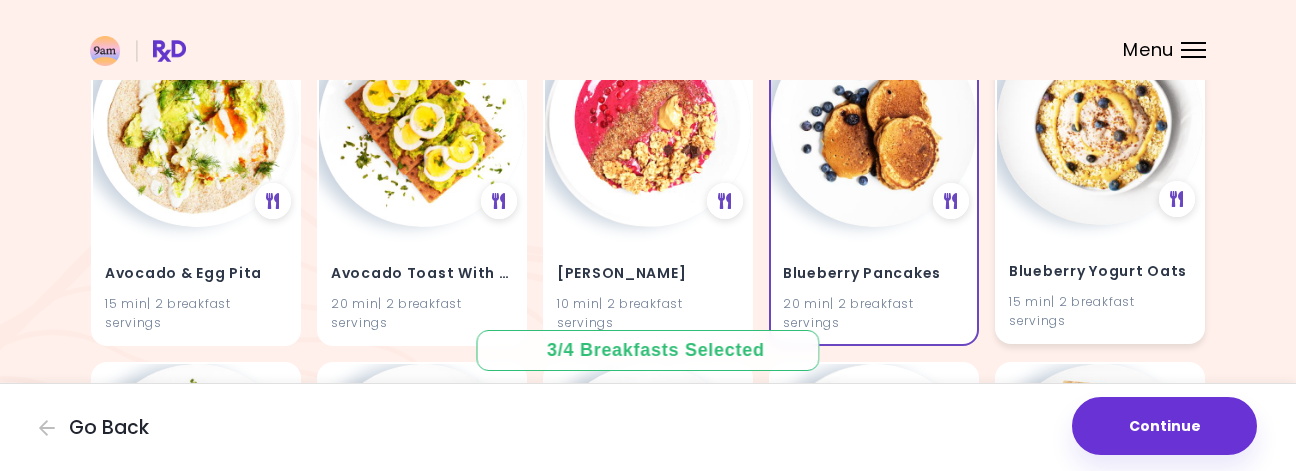 click on "Blueberry Yogurt Oats 15   min  |   2 breakfast servings" at bounding box center [1100, 180] 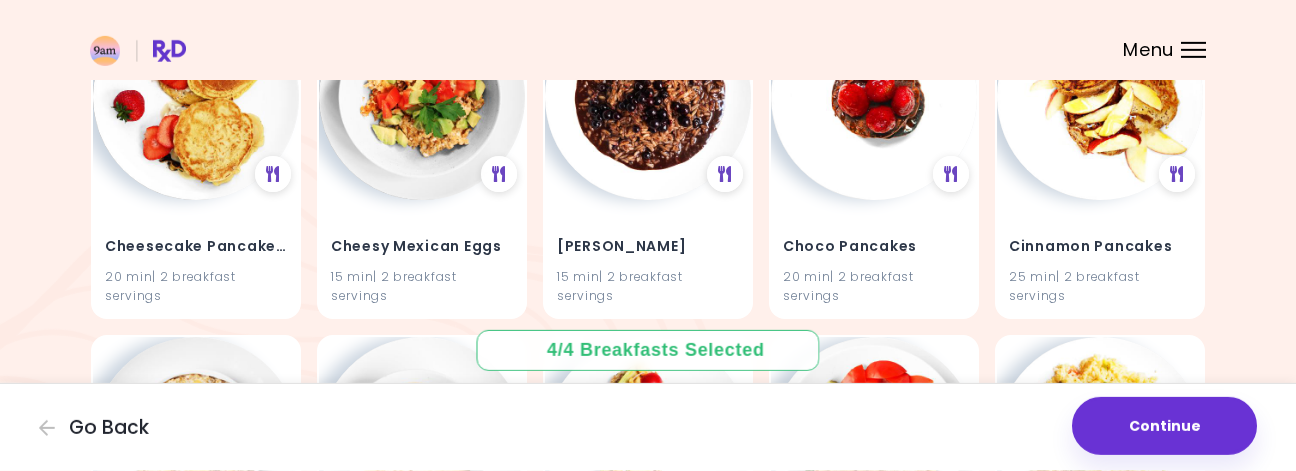 scroll, scrollTop: 1326, scrollLeft: 0, axis: vertical 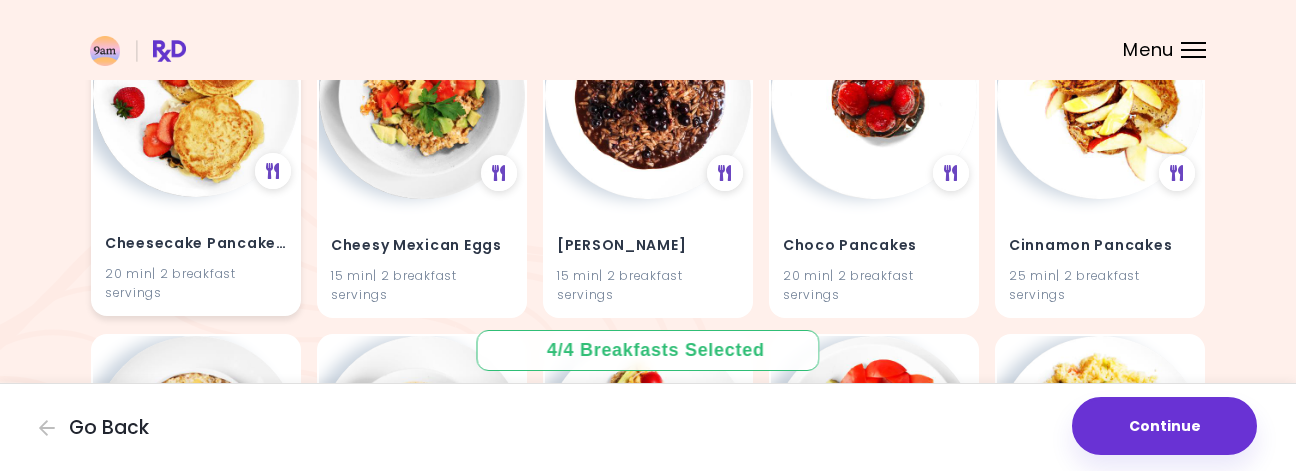 click on "20   min  |   2 breakfast servings" at bounding box center (196, 283) 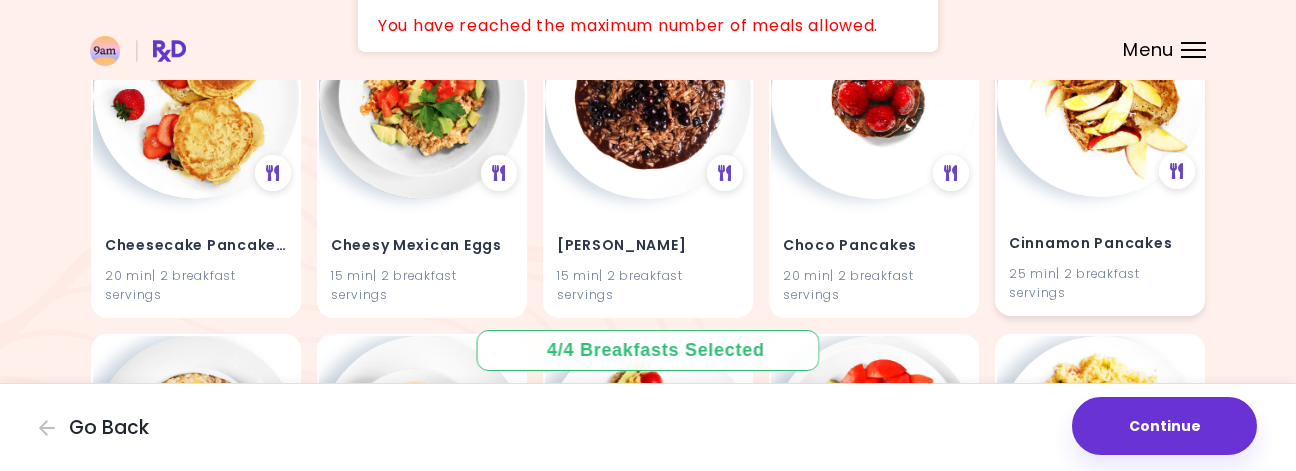 click on "Cinnamon Pancakes" at bounding box center (1100, 244) 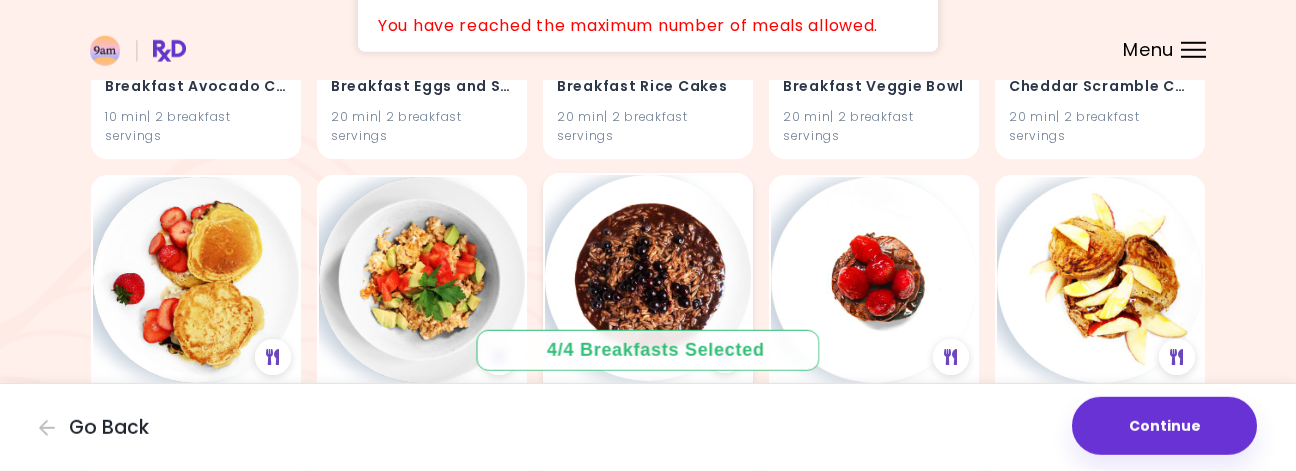 scroll, scrollTop: 918, scrollLeft: 0, axis: vertical 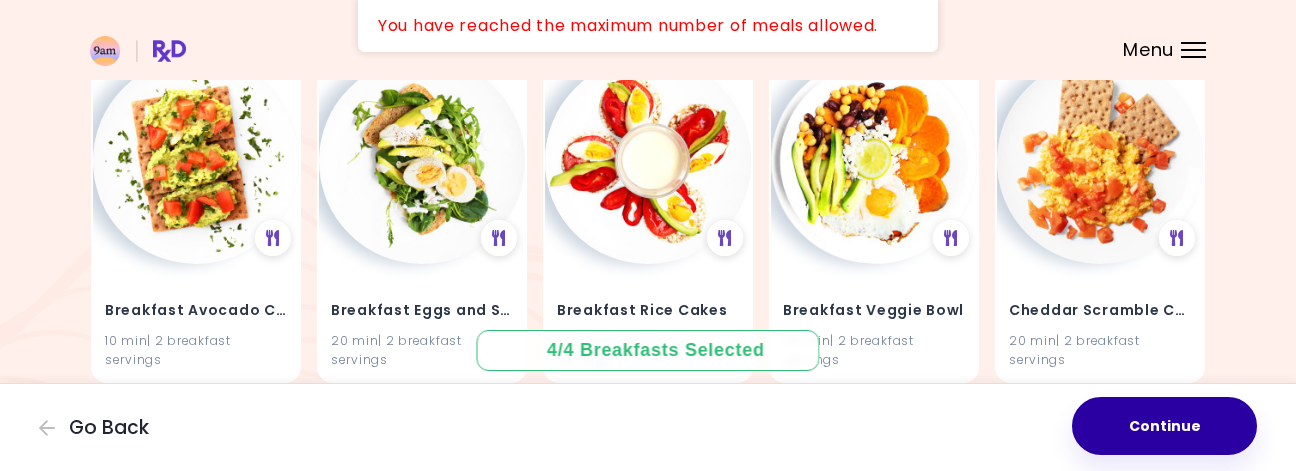 click on "Continue" at bounding box center [1164, 426] 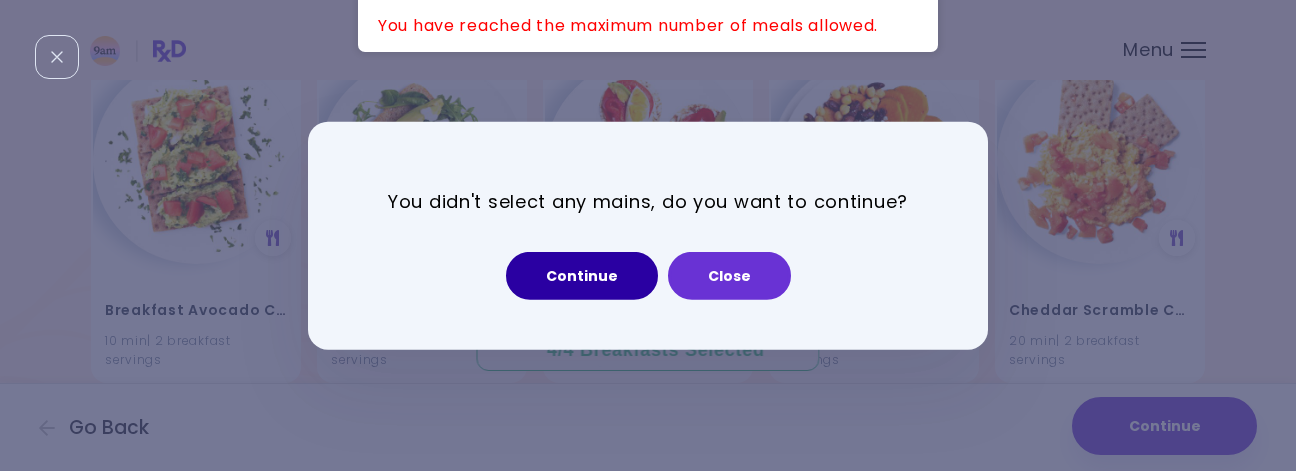 click on "Continue" at bounding box center (582, 276) 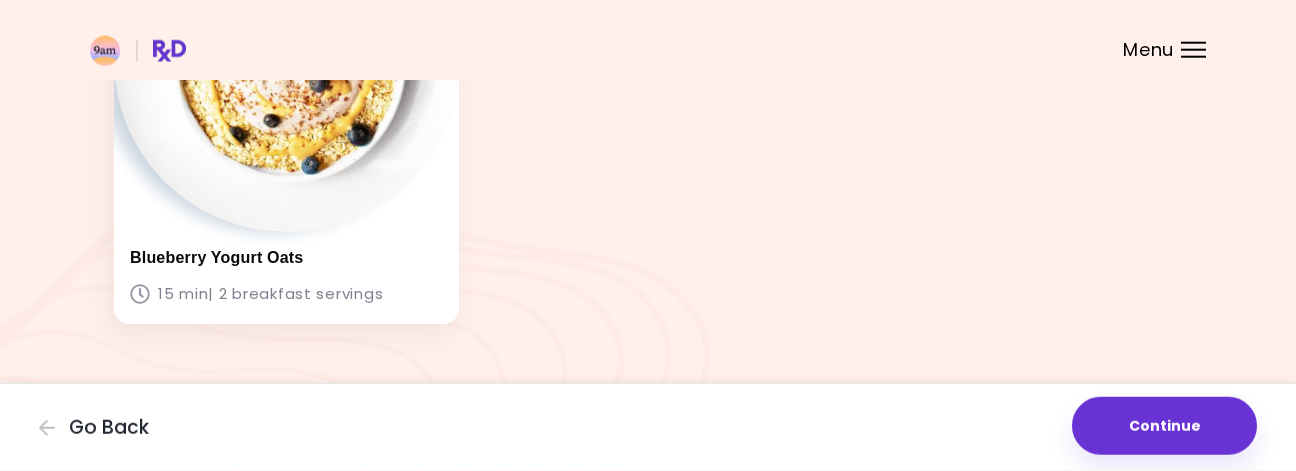 scroll, scrollTop: 790, scrollLeft: 0, axis: vertical 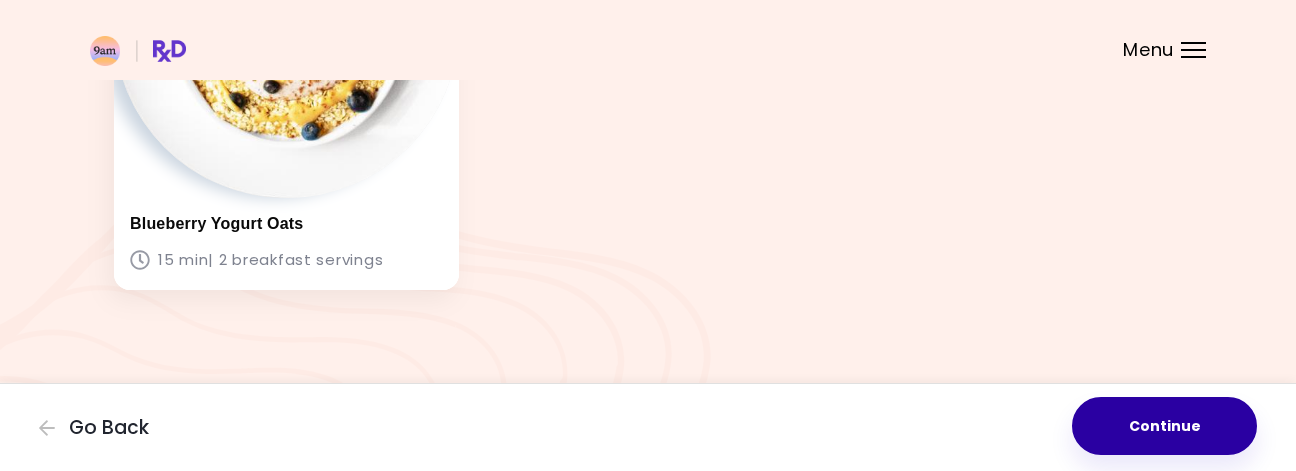 click on "Continue" at bounding box center [1164, 426] 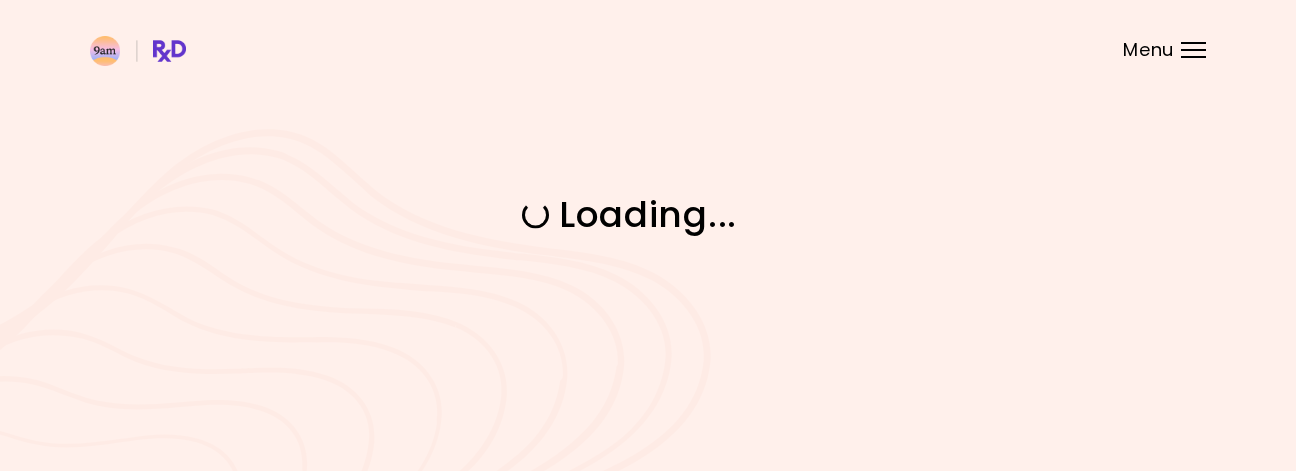 scroll, scrollTop: 0, scrollLeft: 0, axis: both 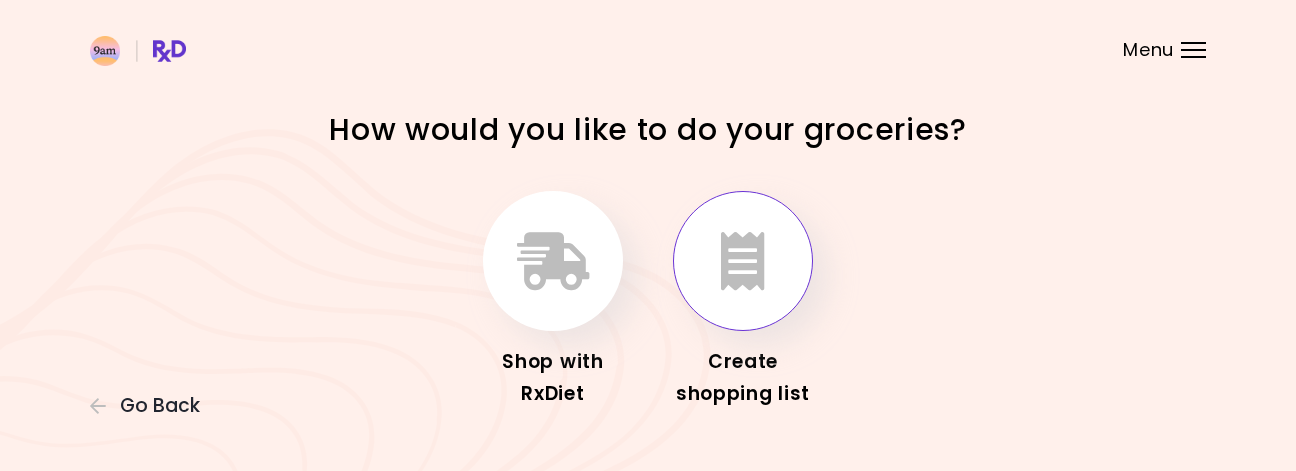 click at bounding box center [743, 261] 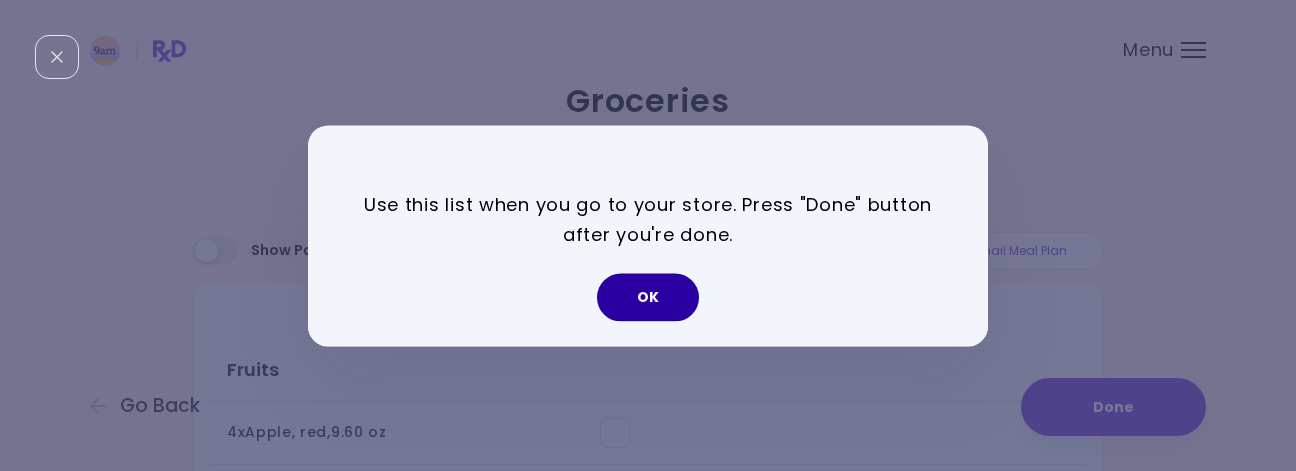 click on "OK" at bounding box center (648, 297) 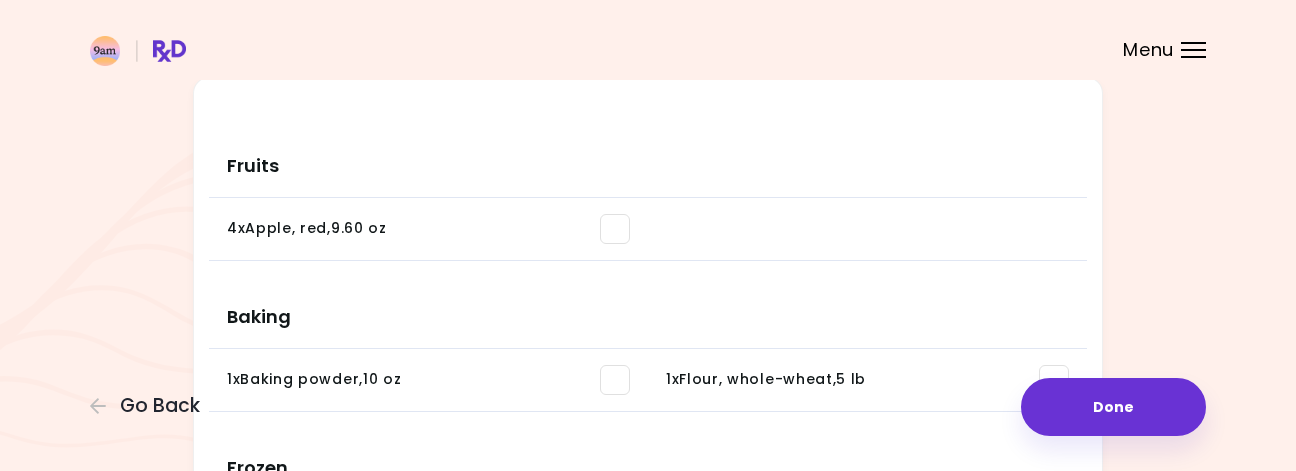 scroll, scrollTop: 102, scrollLeft: 0, axis: vertical 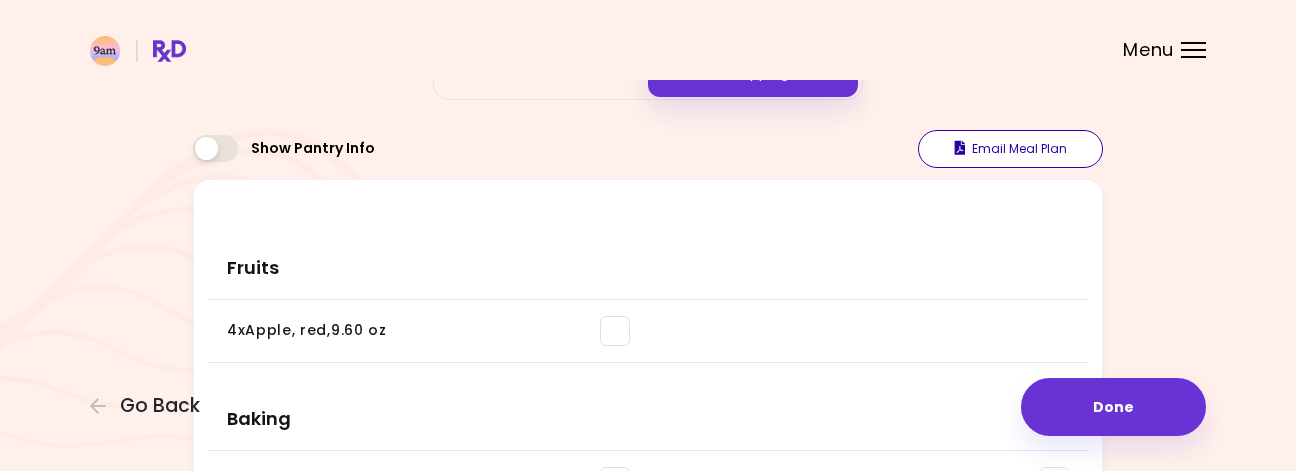 click on "Email Meal Plan" at bounding box center [1010, 149] 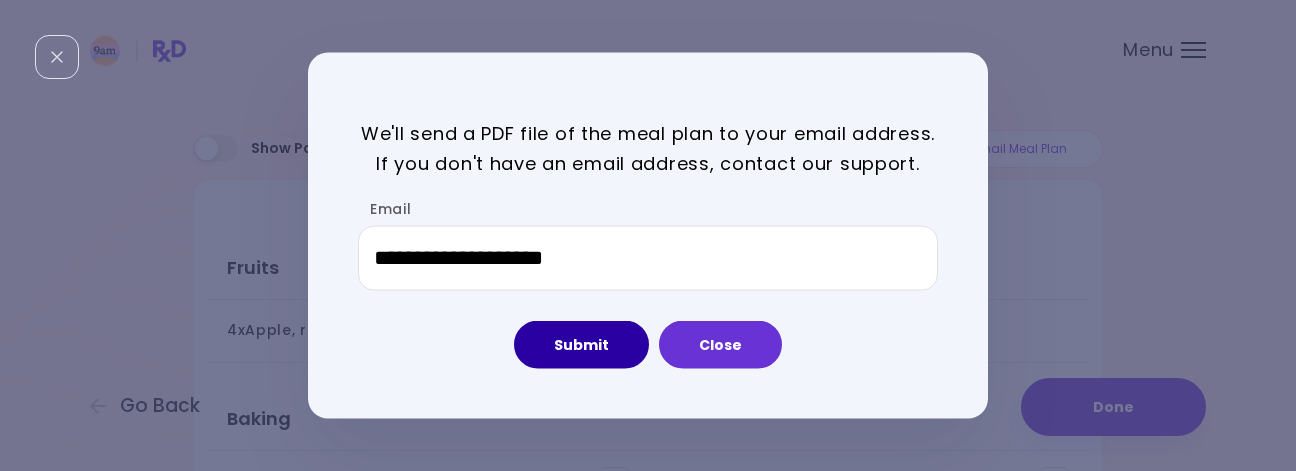 click on "Submit" at bounding box center (581, 345) 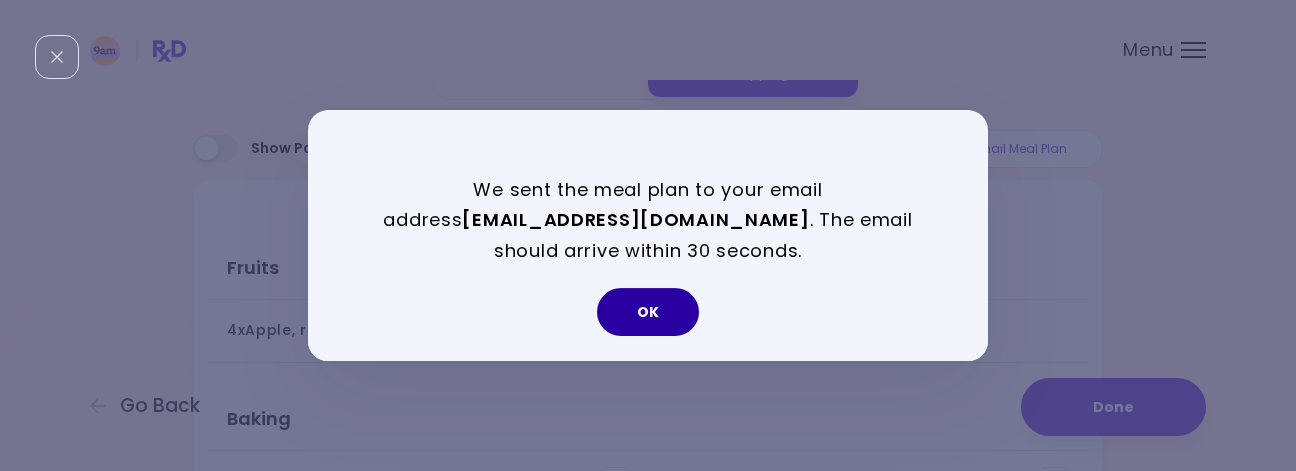 click on "OK" at bounding box center (648, 312) 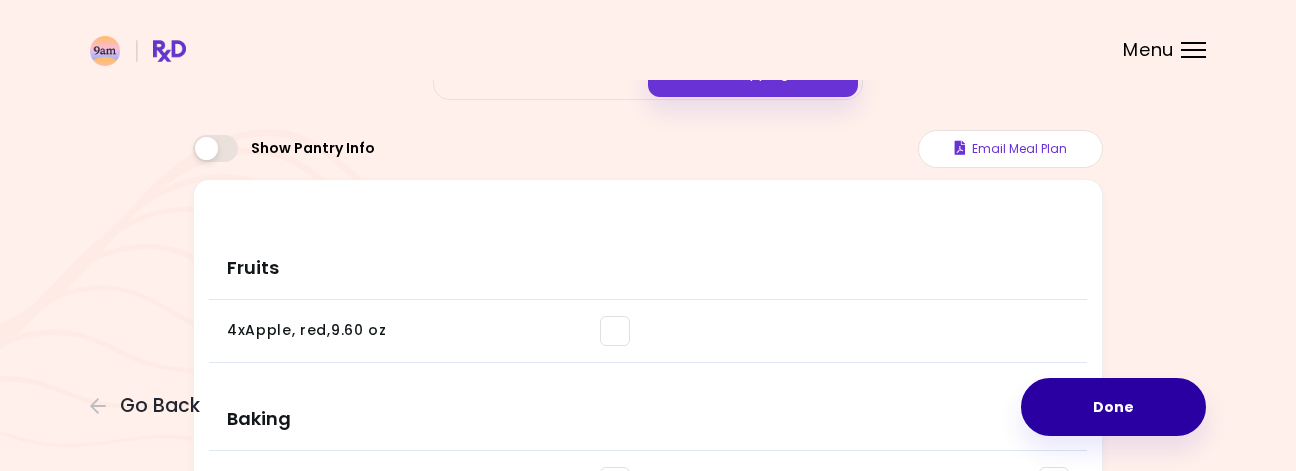 click on "Done" at bounding box center [1113, 407] 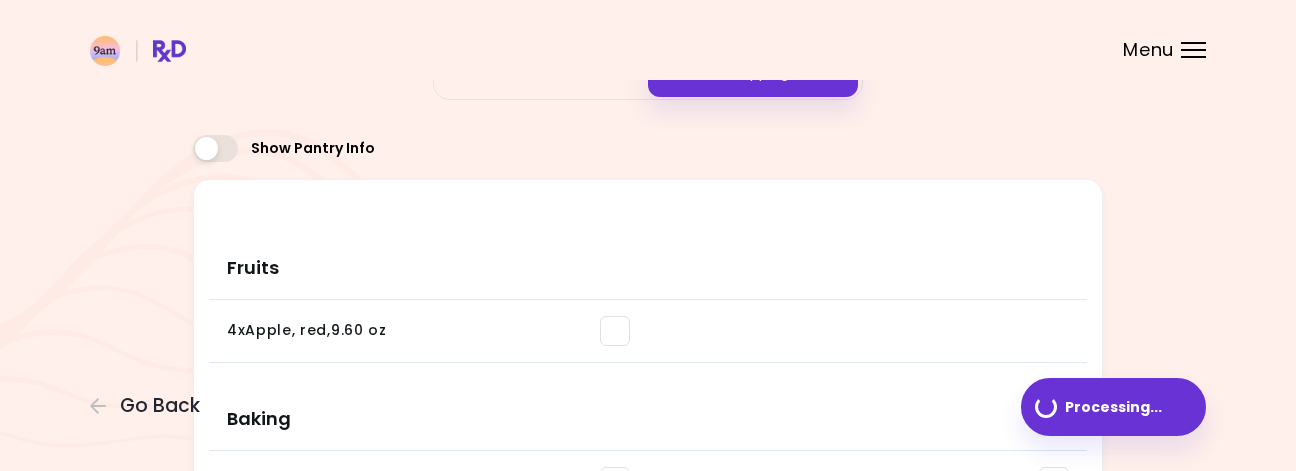 scroll, scrollTop: 0, scrollLeft: 0, axis: both 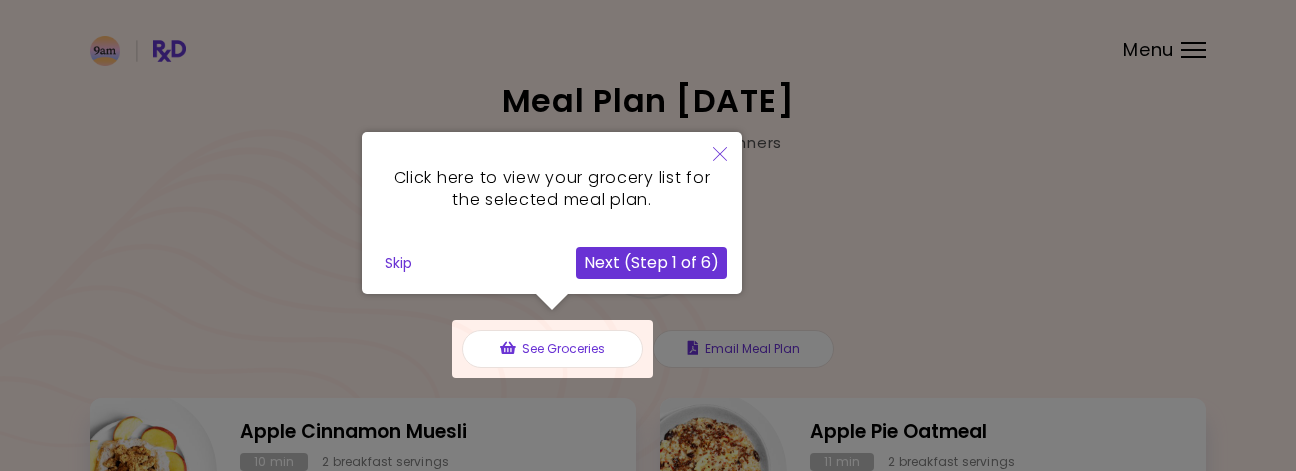 click at bounding box center (648, 418) 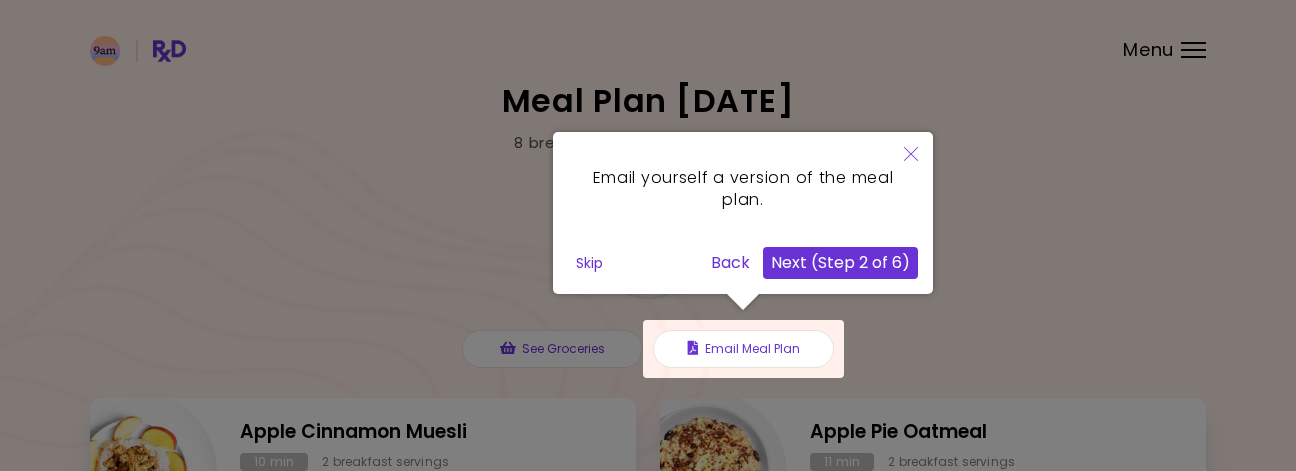 click on "Skip" at bounding box center (589, 263) 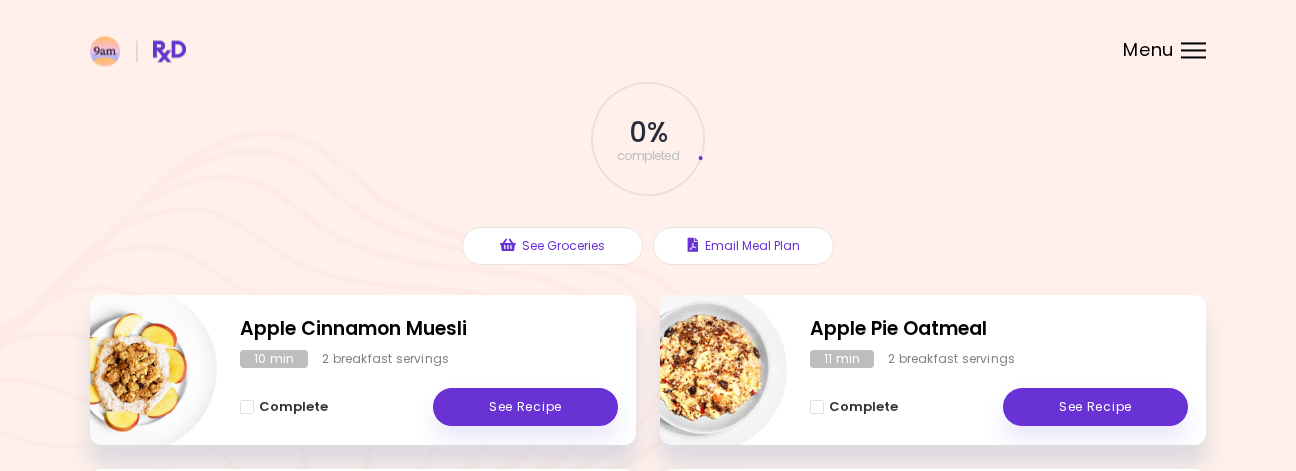 scroll, scrollTop: 0, scrollLeft: 0, axis: both 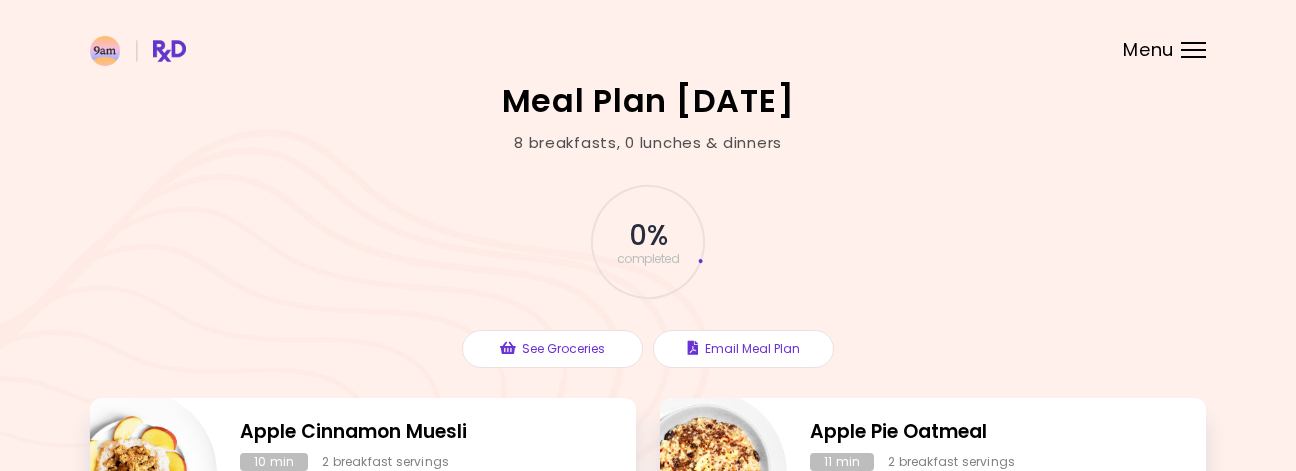 click on "0 % completed" at bounding box center (648, 242) 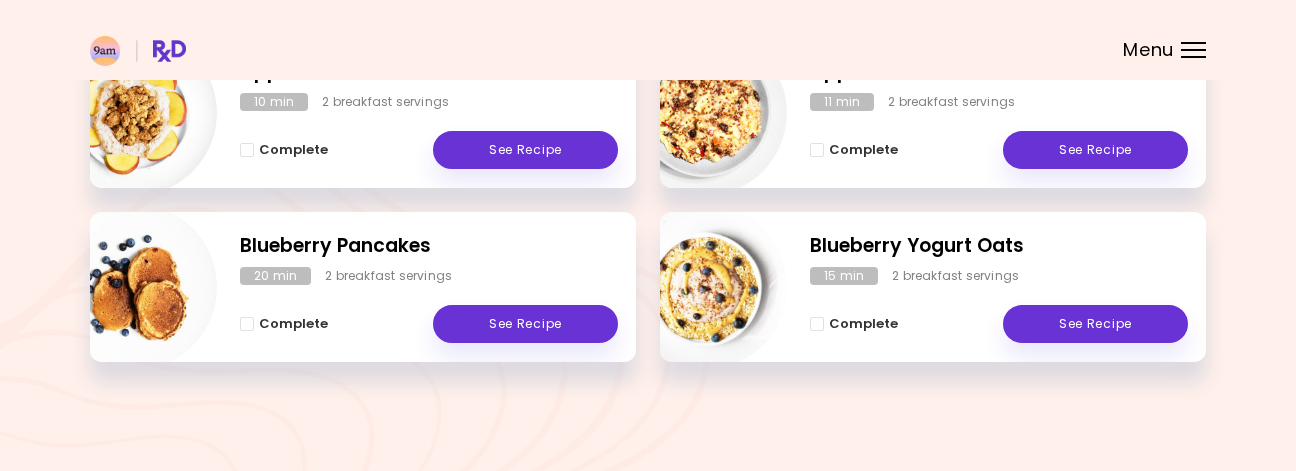 scroll, scrollTop: 0, scrollLeft: 0, axis: both 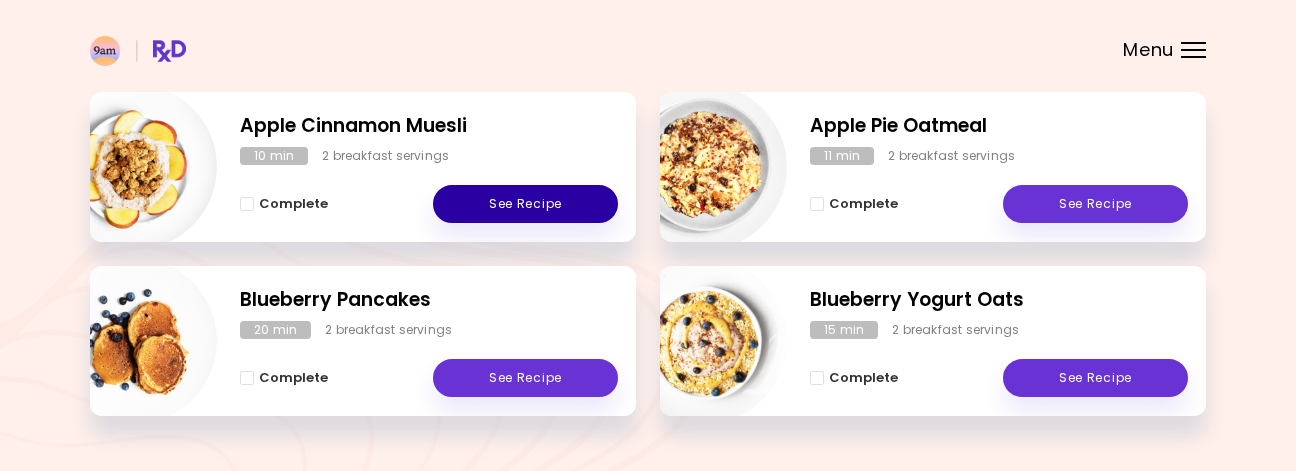 click on "See Recipe" at bounding box center [525, 204] 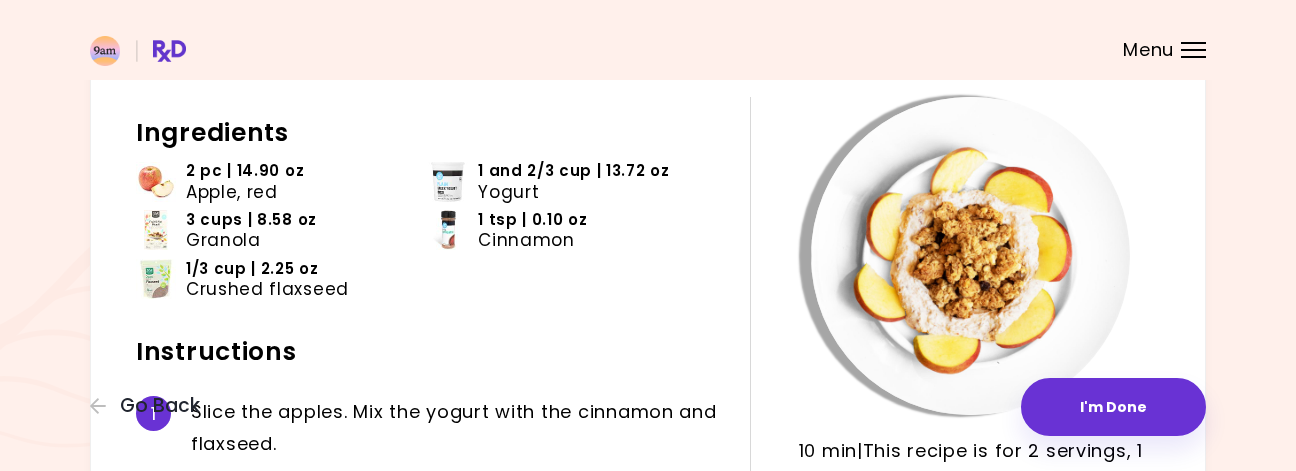 scroll, scrollTop: 0, scrollLeft: 0, axis: both 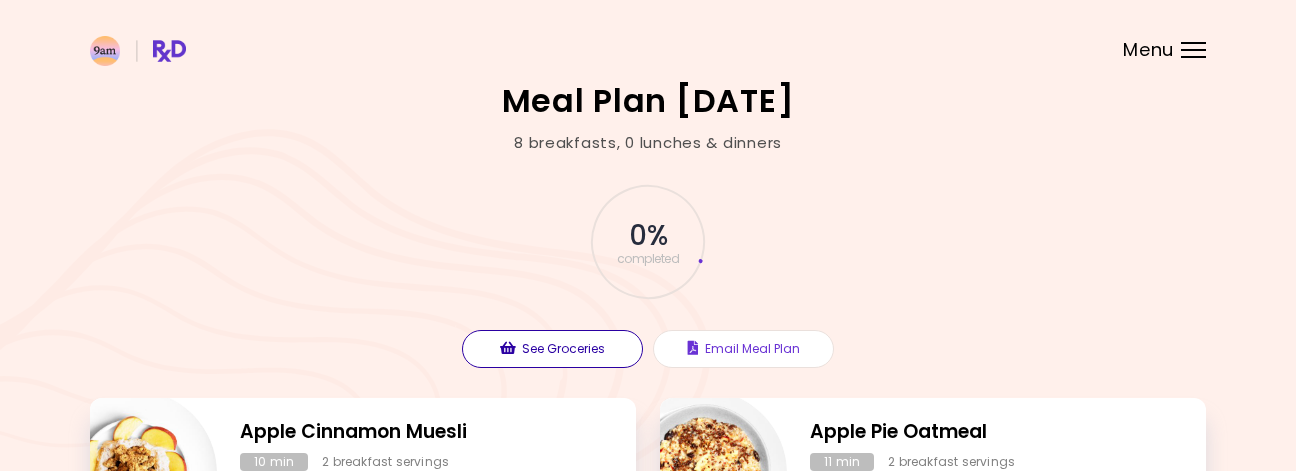 click on "See Groceries" at bounding box center [552, 349] 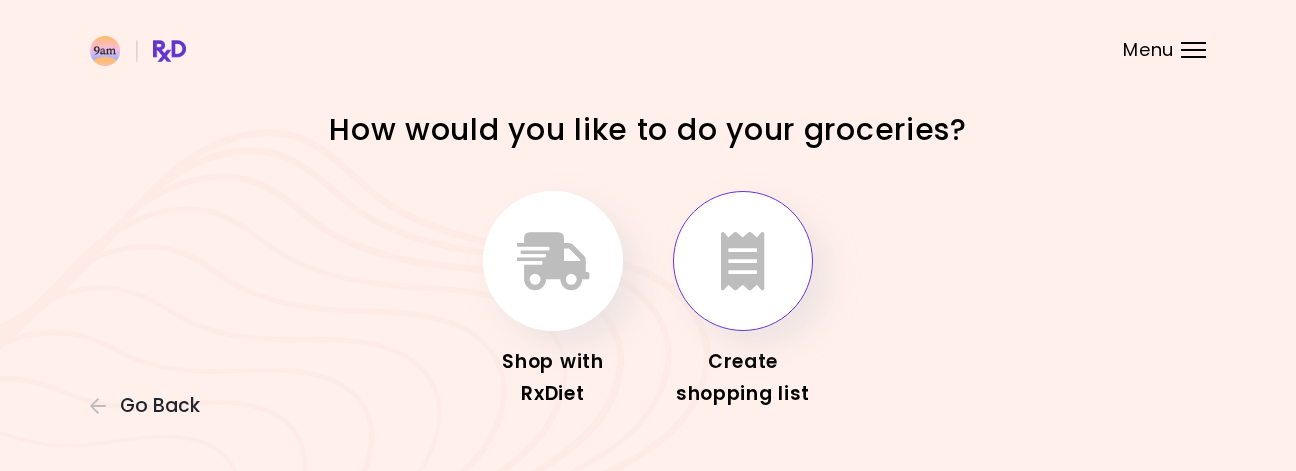 click at bounding box center (743, 261) 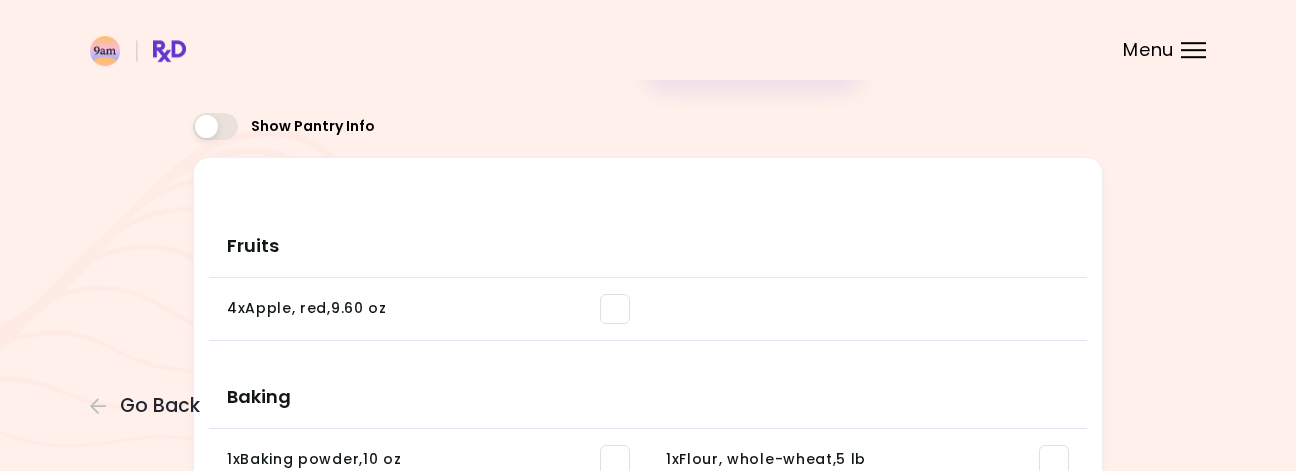 scroll, scrollTop: 0, scrollLeft: 0, axis: both 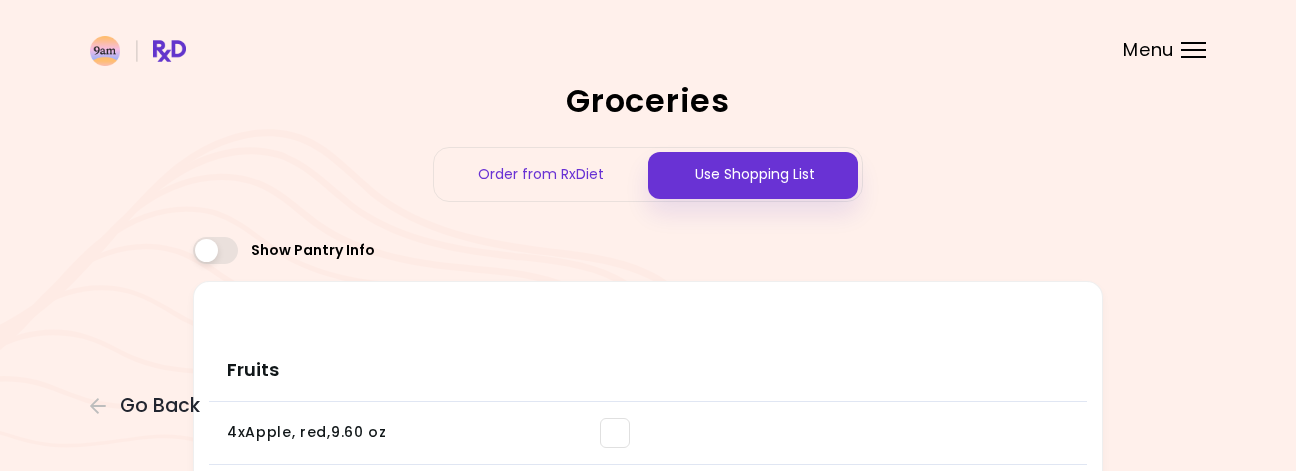 click on "Use Shopping List" at bounding box center (755, 174) 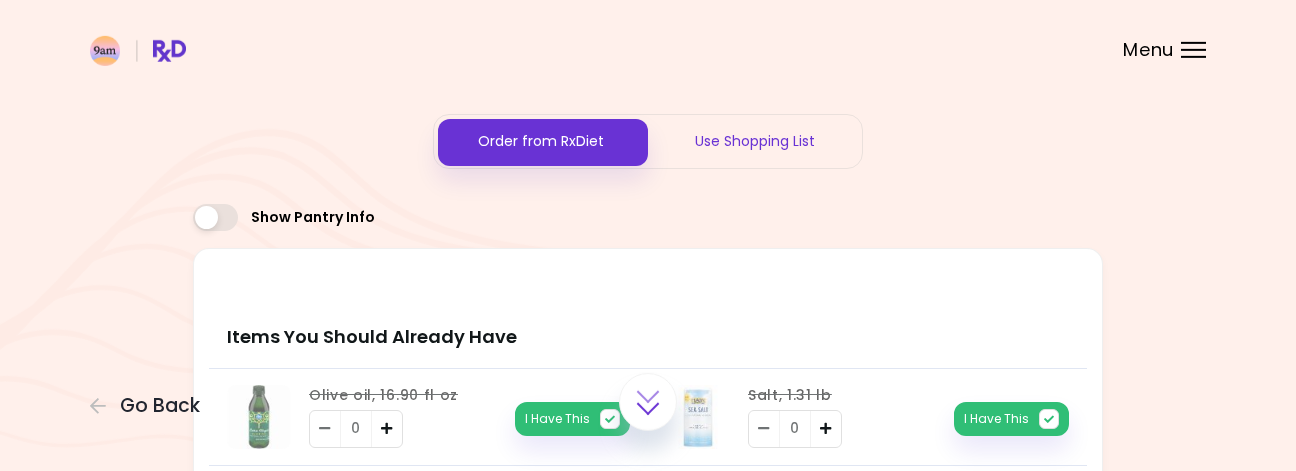 scroll, scrollTop: 0, scrollLeft: 0, axis: both 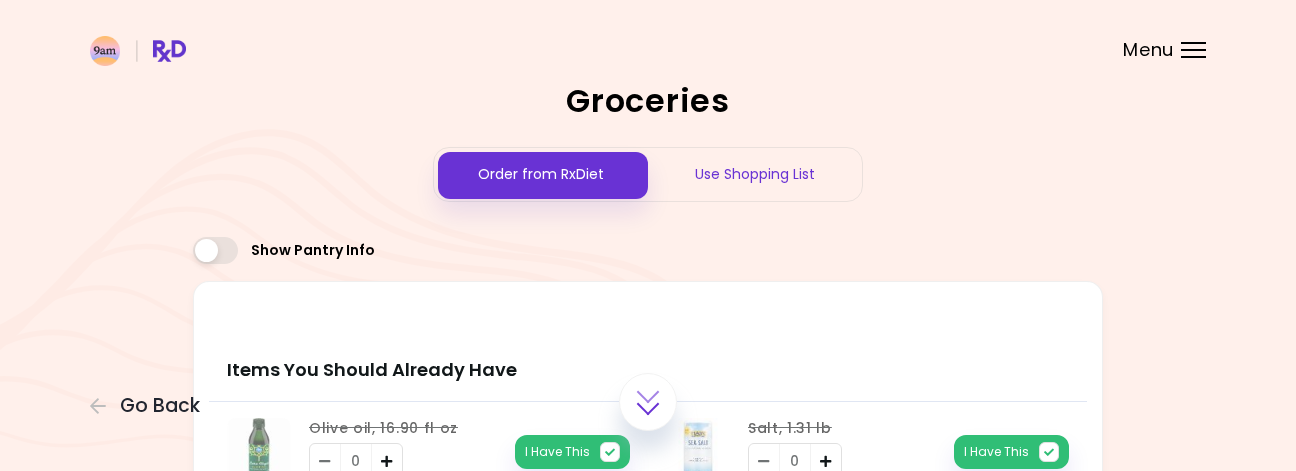click on "Use Shopping List" at bounding box center (755, 174) 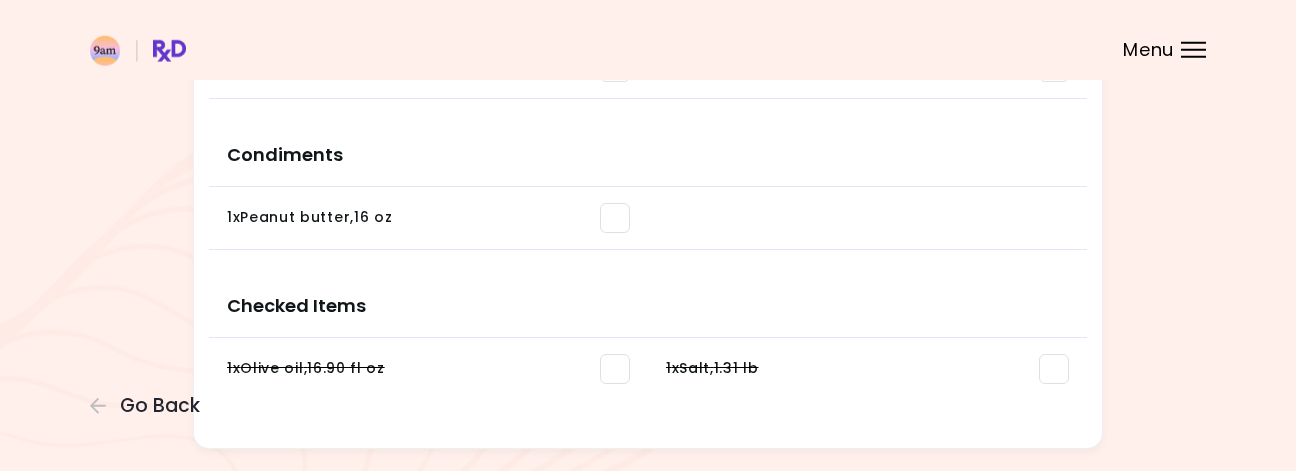 scroll, scrollTop: 1461, scrollLeft: 0, axis: vertical 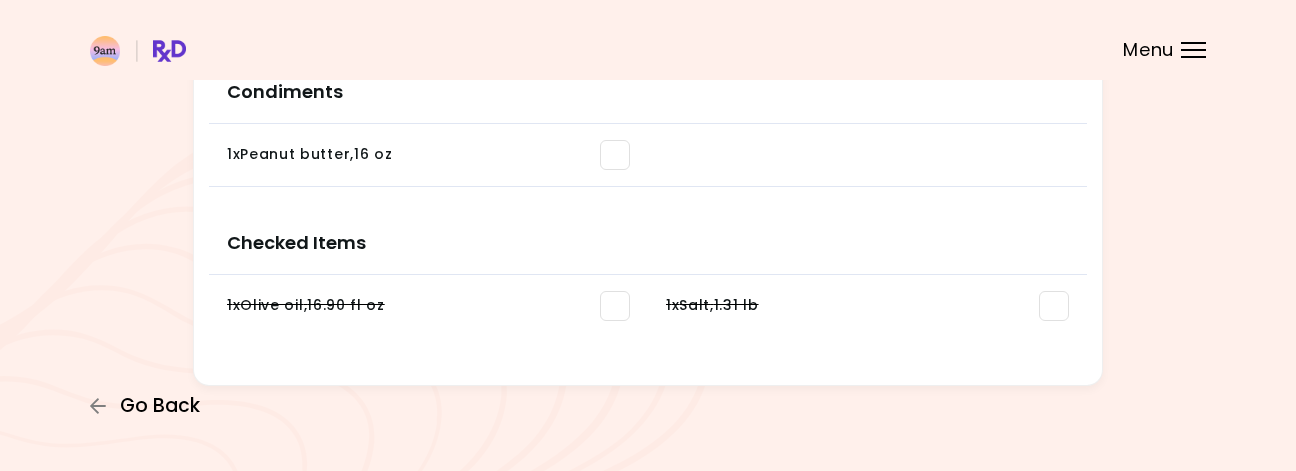 click on "Go Back" at bounding box center [160, 406] 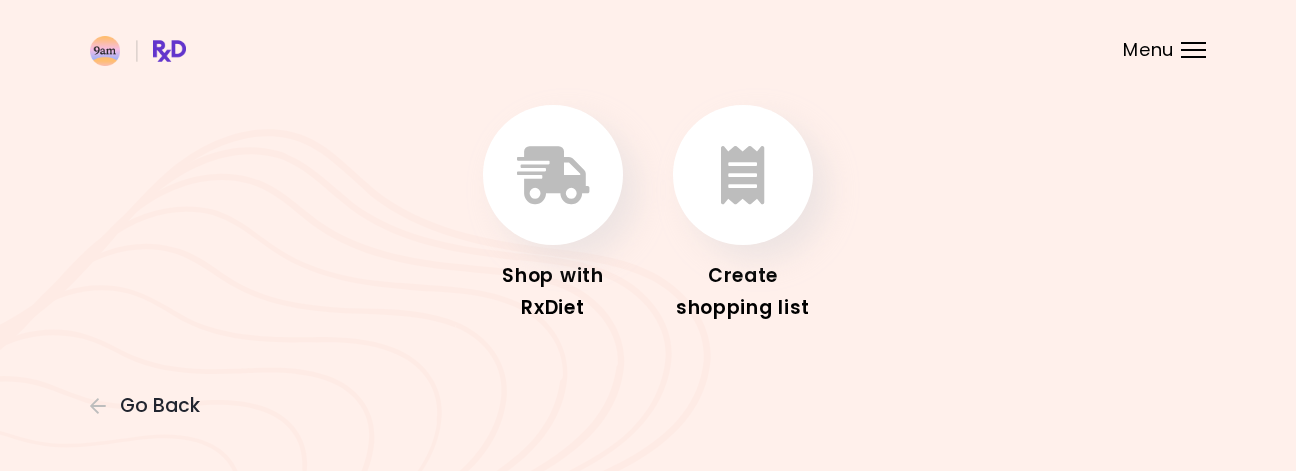 scroll, scrollTop: 0, scrollLeft: 0, axis: both 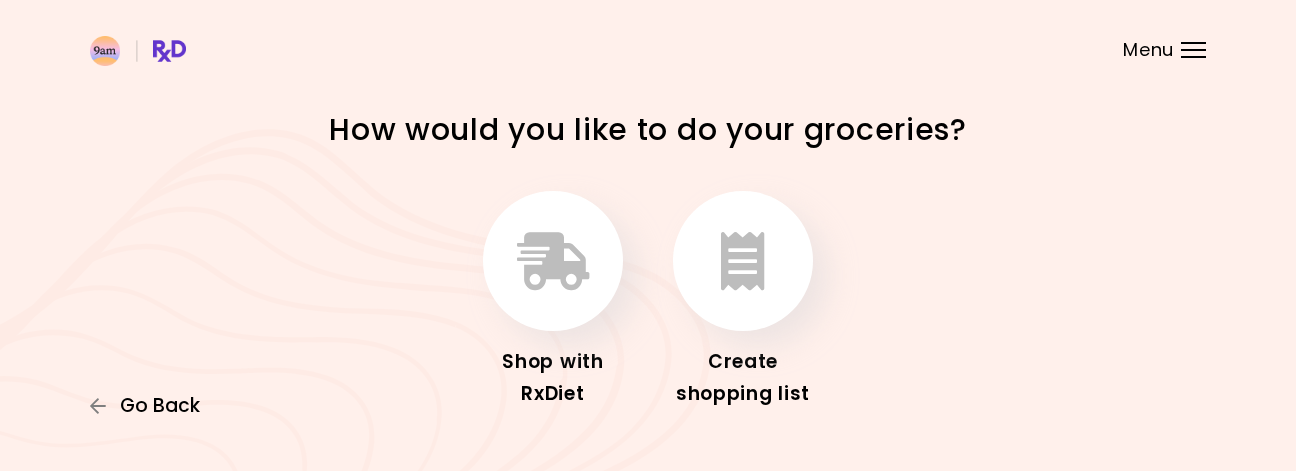 click on "Go Back" at bounding box center (160, 406) 